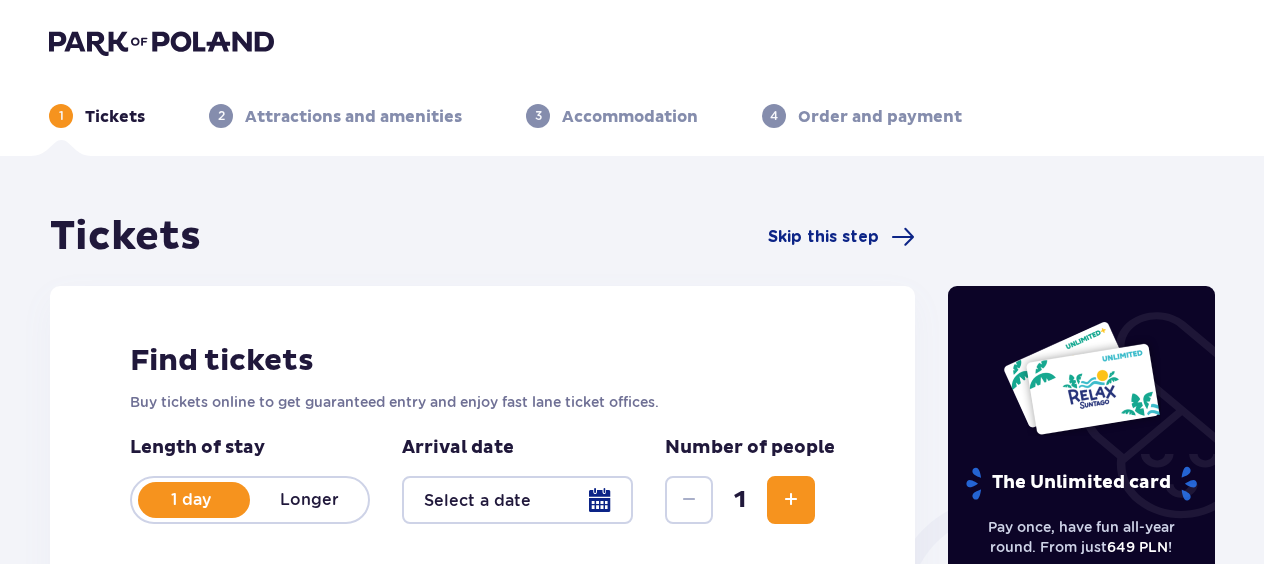 scroll, scrollTop: 0, scrollLeft: 0, axis: both 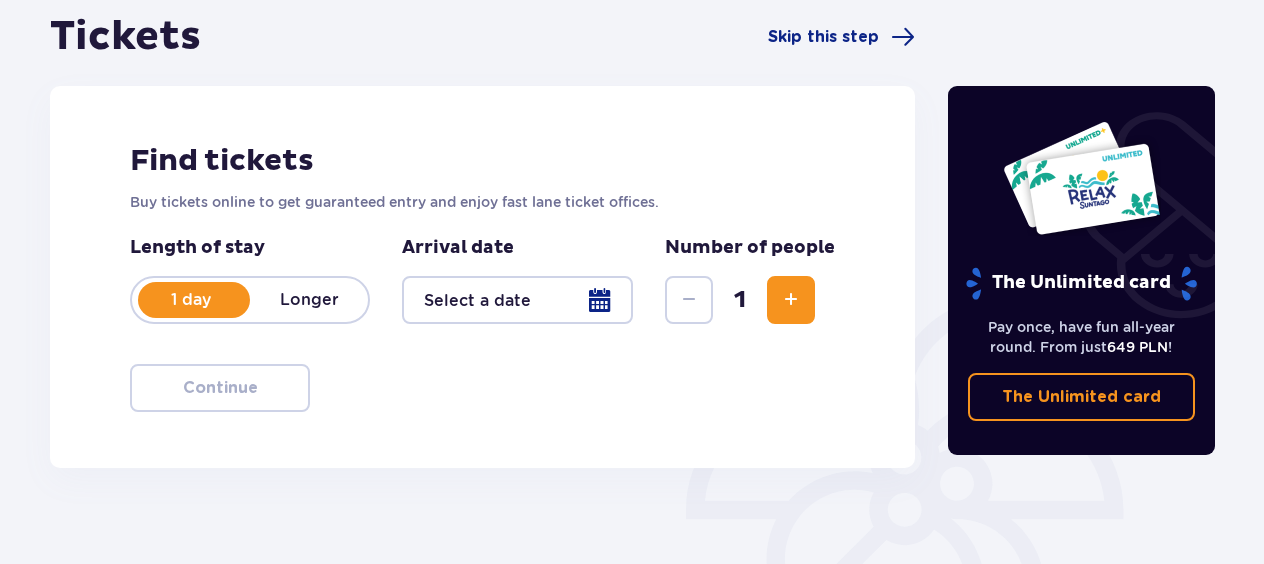 click at bounding box center [517, 300] 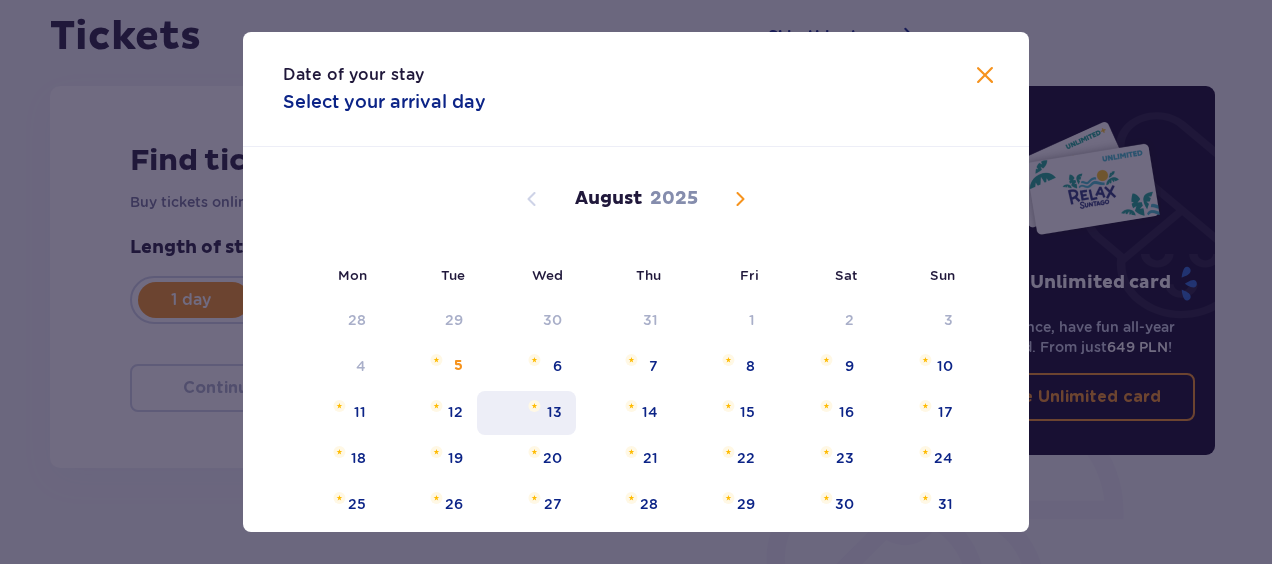 click on "13" at bounding box center [554, 412] 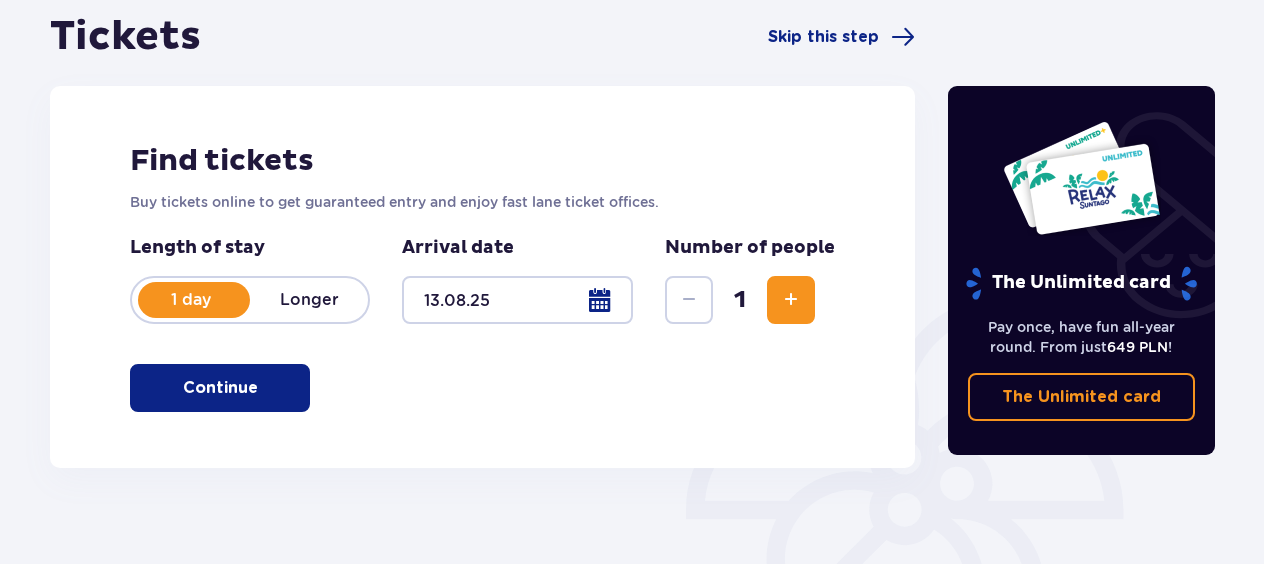 click at bounding box center (791, 300) 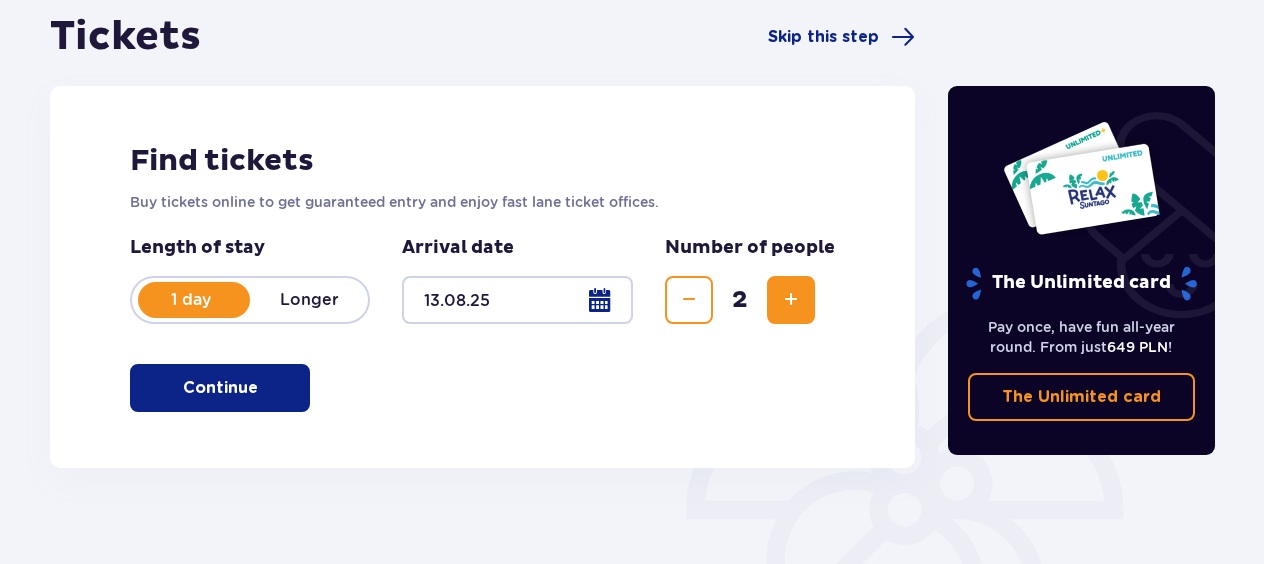 click at bounding box center (791, 300) 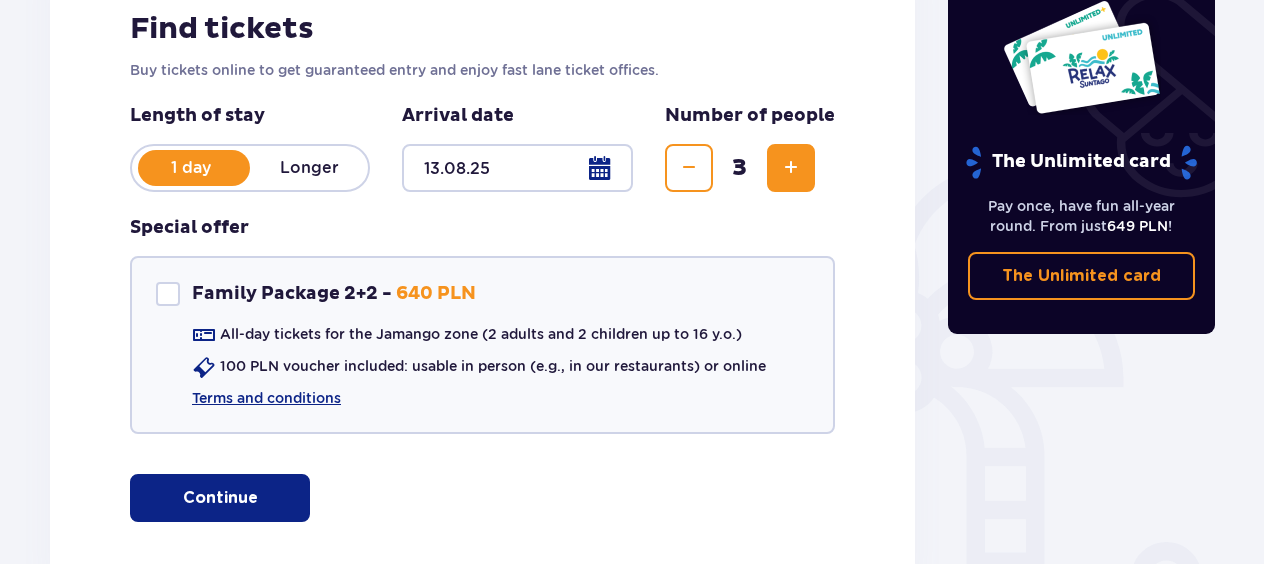 scroll, scrollTop: 400, scrollLeft: 0, axis: vertical 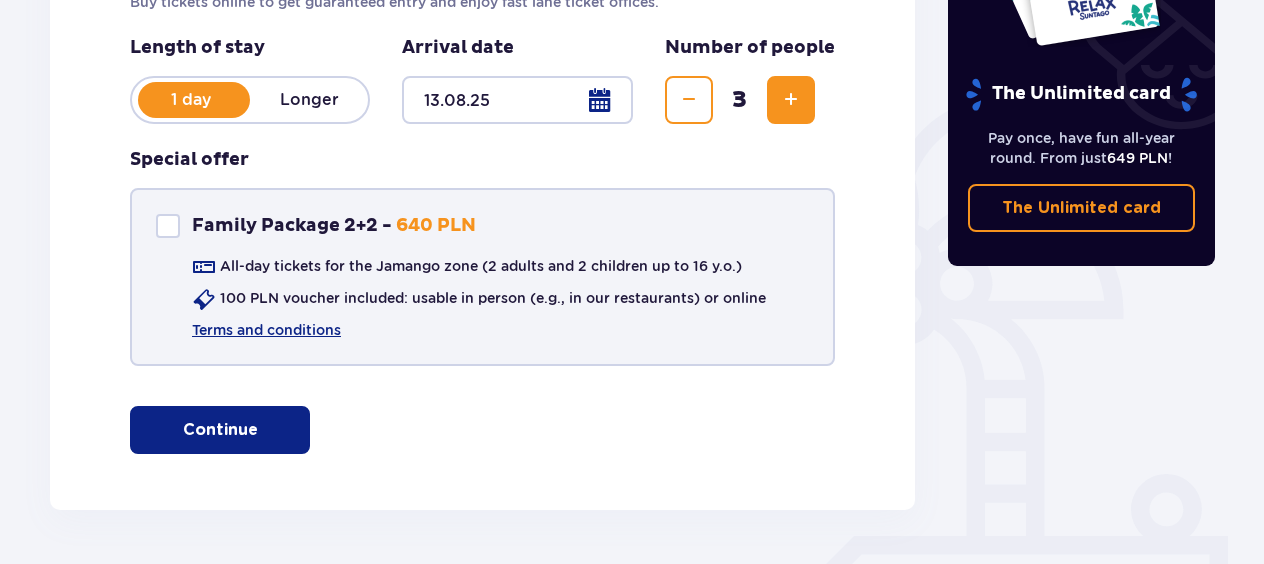 click at bounding box center [168, 226] 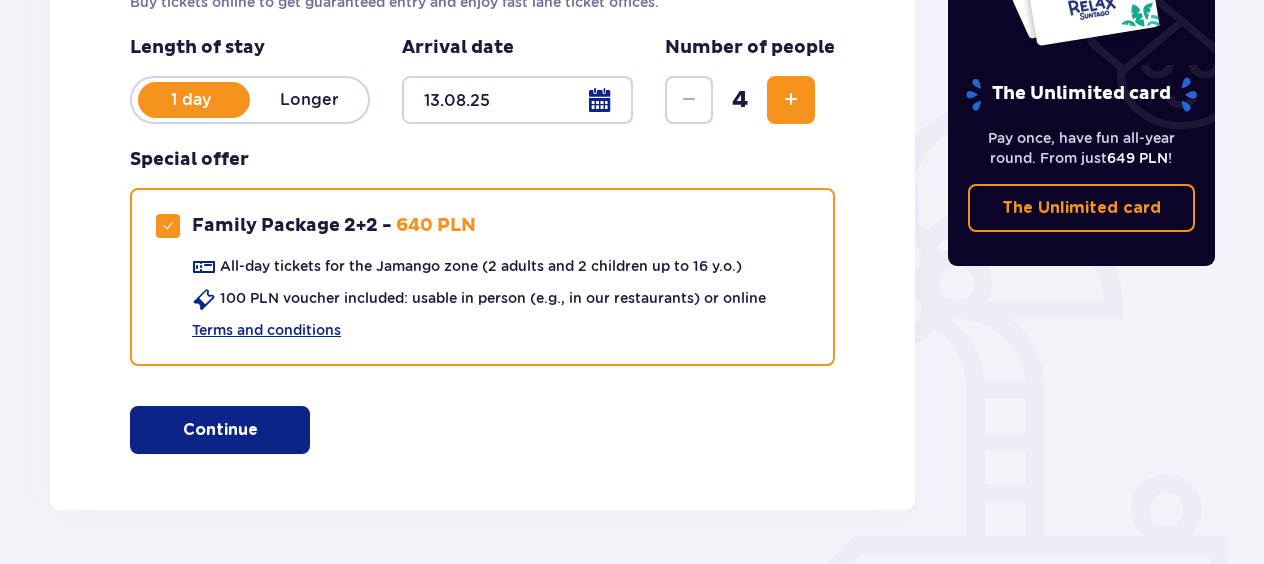 click on "Continue" at bounding box center [220, 430] 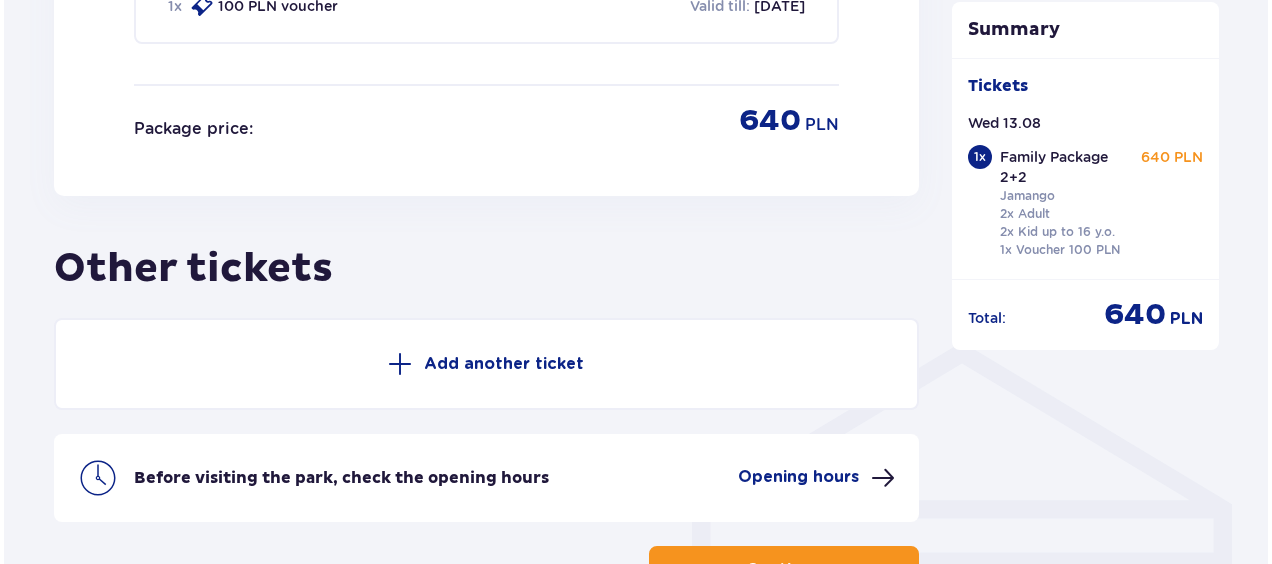 scroll, scrollTop: 1432, scrollLeft: 0, axis: vertical 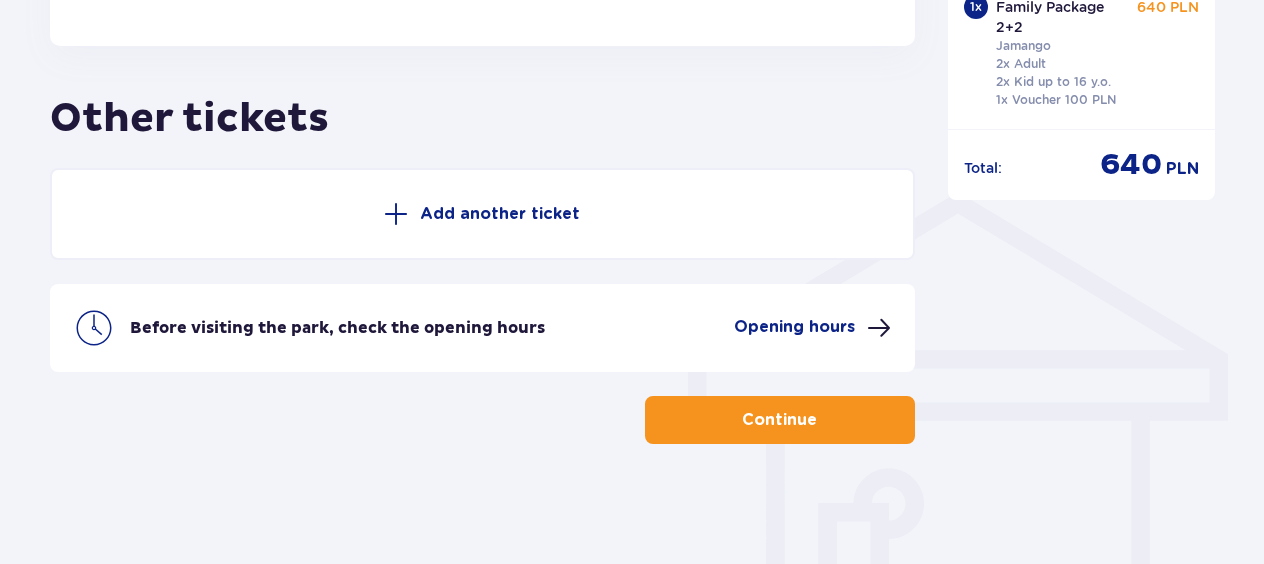 click on "Opening hours" at bounding box center [794, 327] 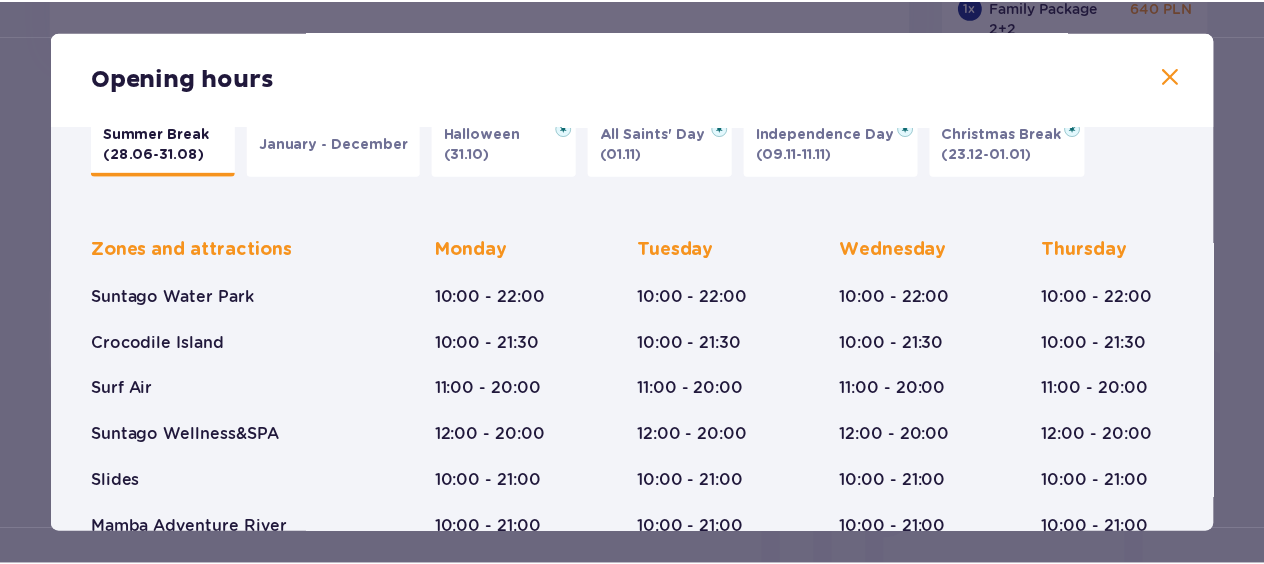 scroll, scrollTop: 0, scrollLeft: 0, axis: both 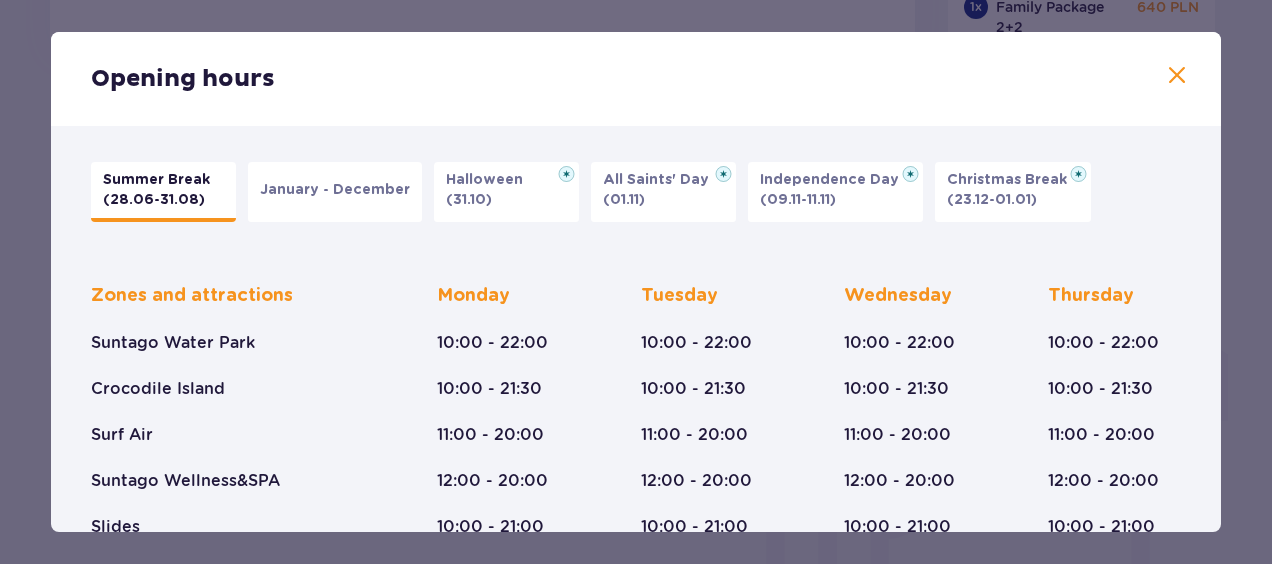 click at bounding box center [1177, 76] 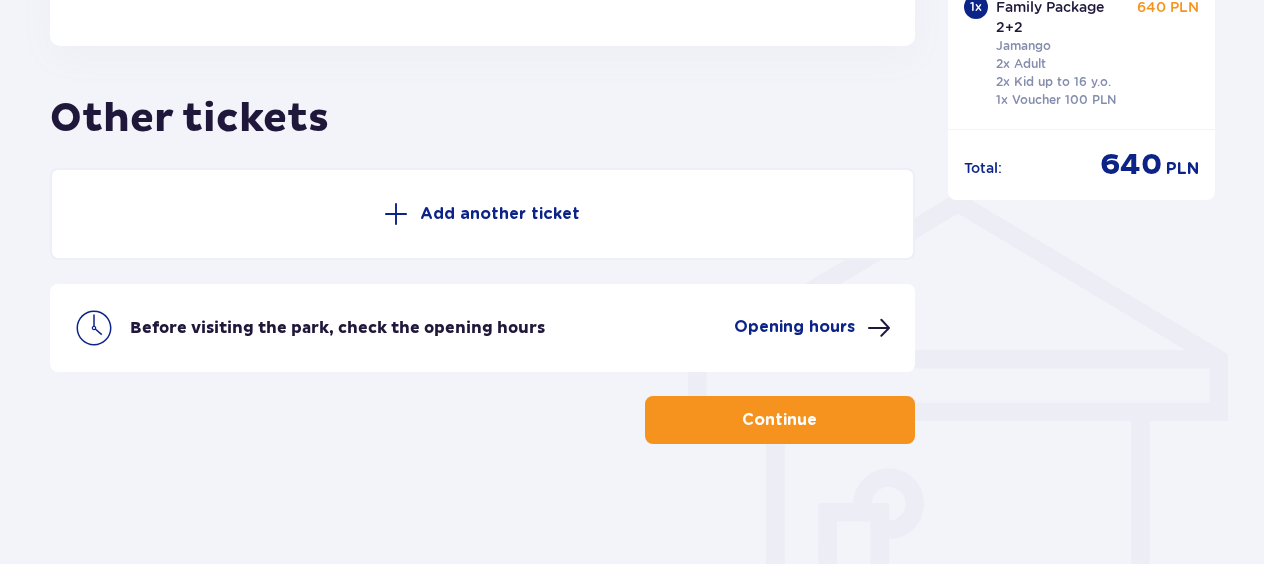 click on "Continue" at bounding box center [779, 420] 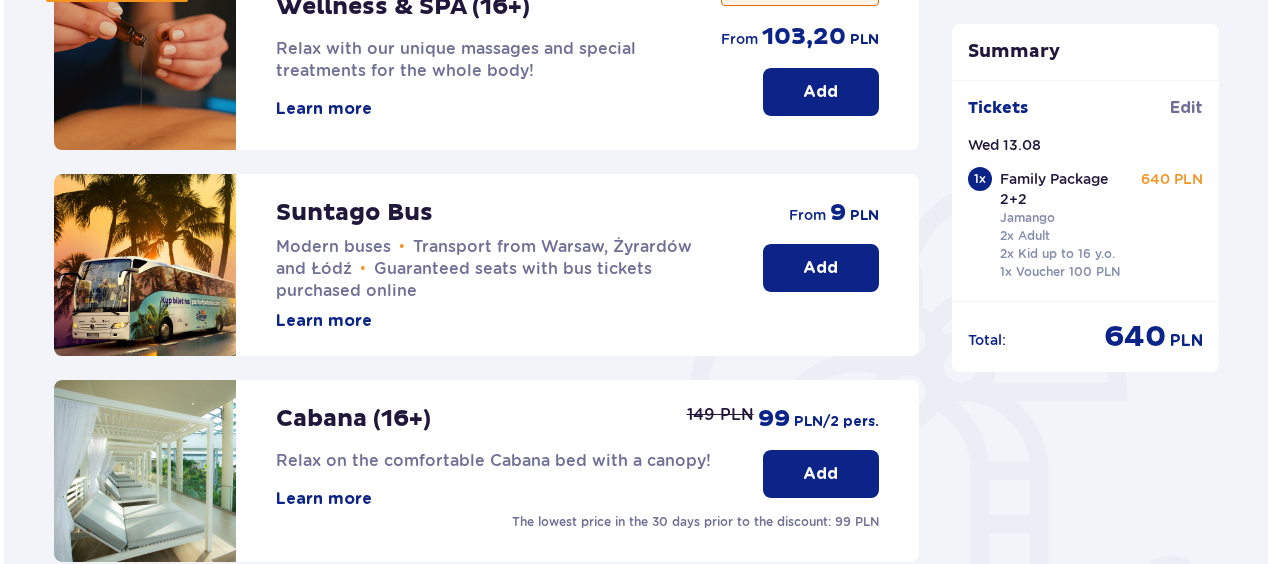 scroll, scrollTop: 300, scrollLeft: 0, axis: vertical 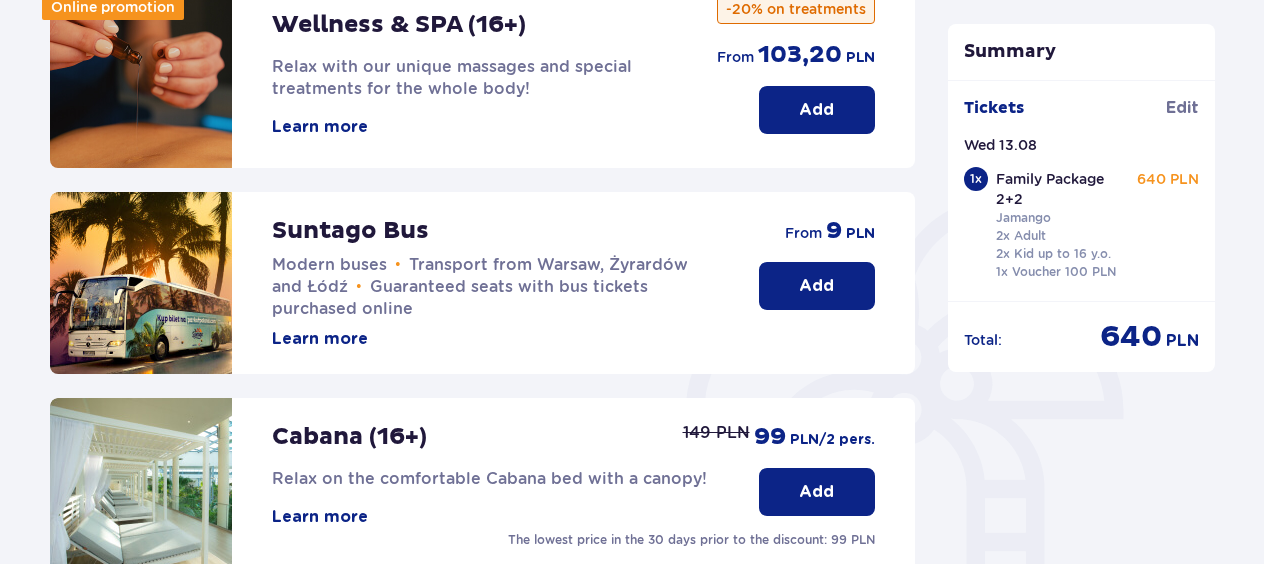 click on "Learn more" at bounding box center (320, 339) 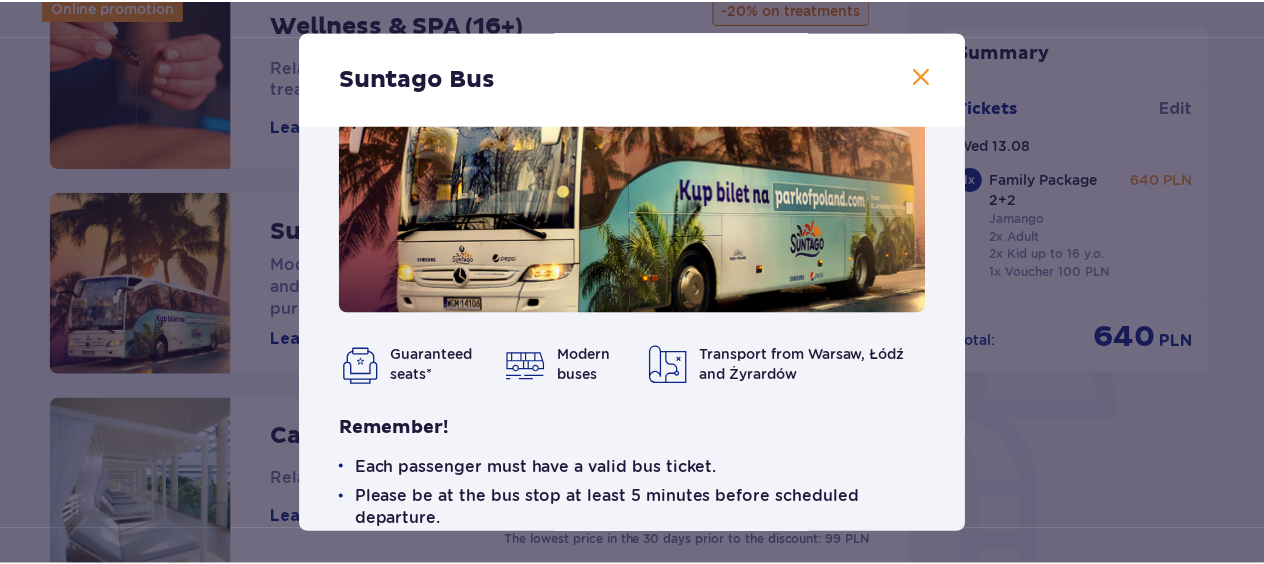 scroll, scrollTop: 0, scrollLeft: 0, axis: both 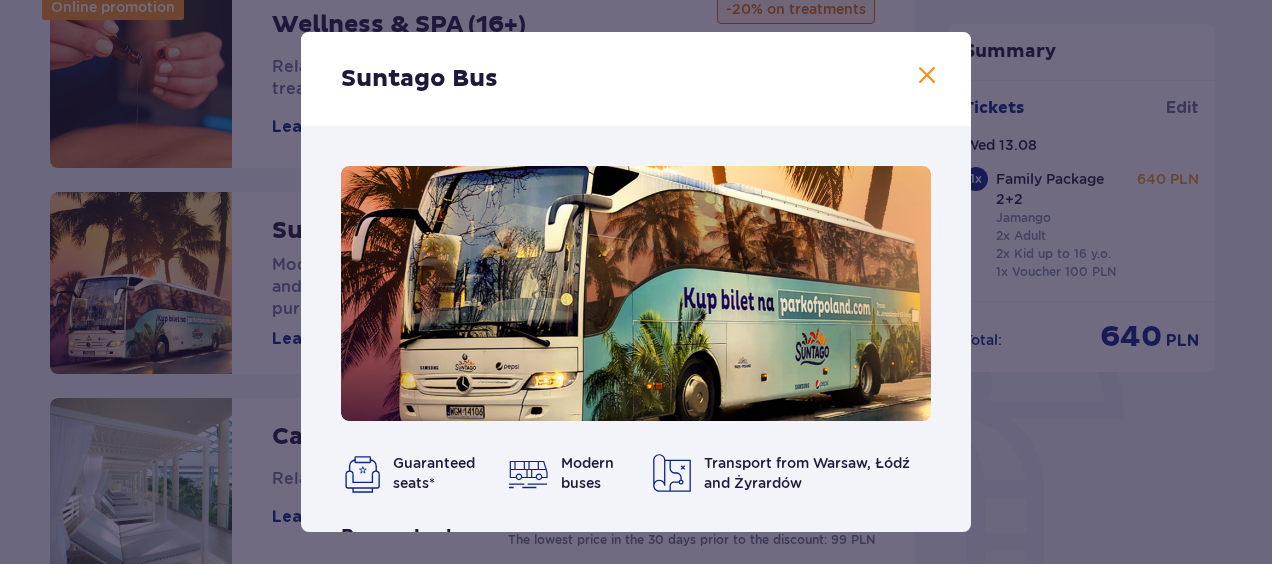 click at bounding box center [636, 293] 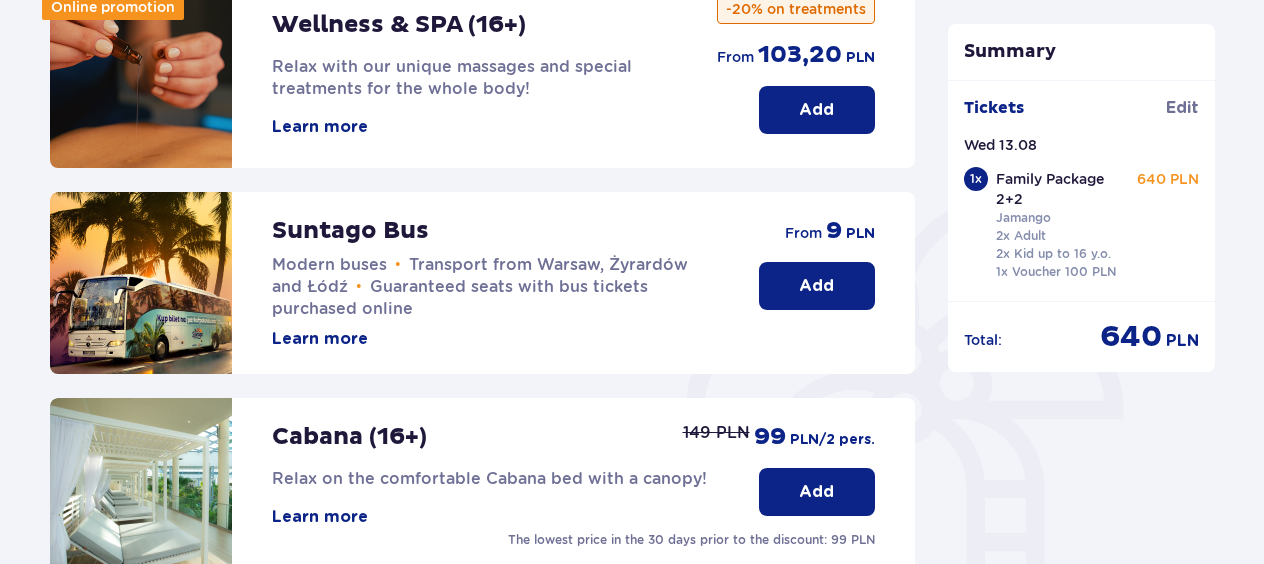 click on "Add" at bounding box center [816, 286] 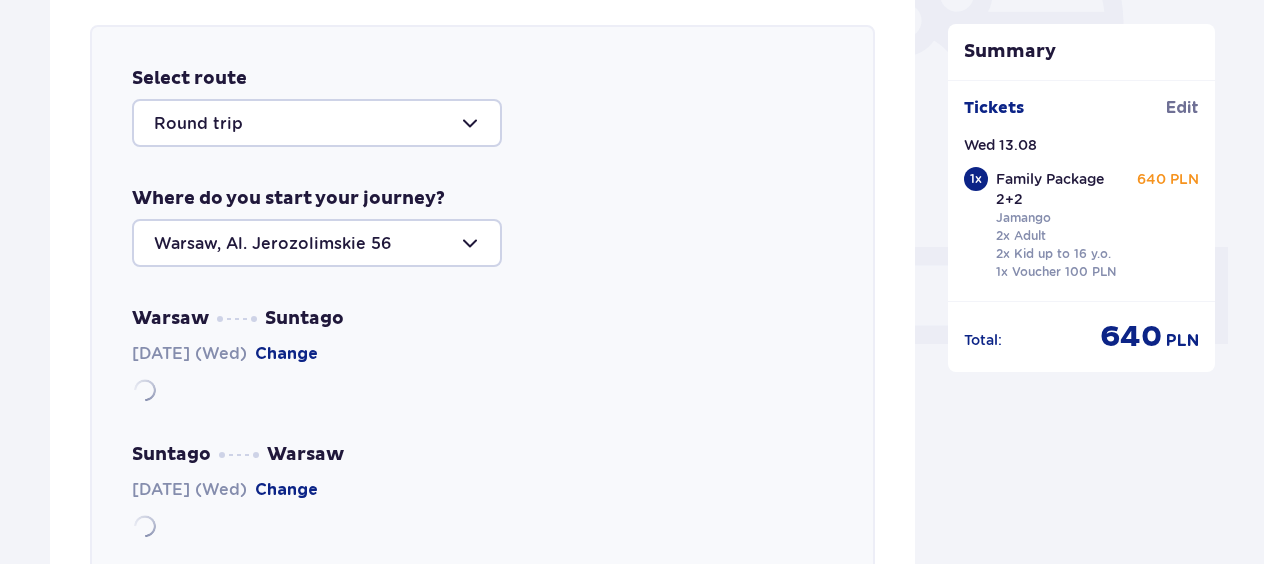 scroll, scrollTop: 690, scrollLeft: 0, axis: vertical 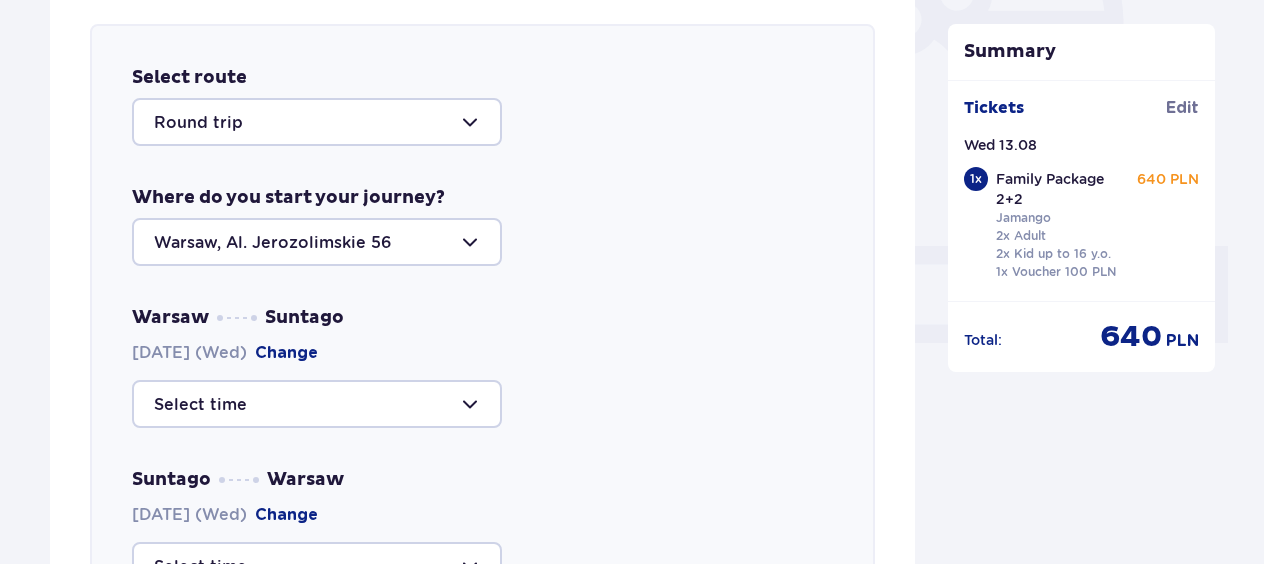 click at bounding box center (317, 122) 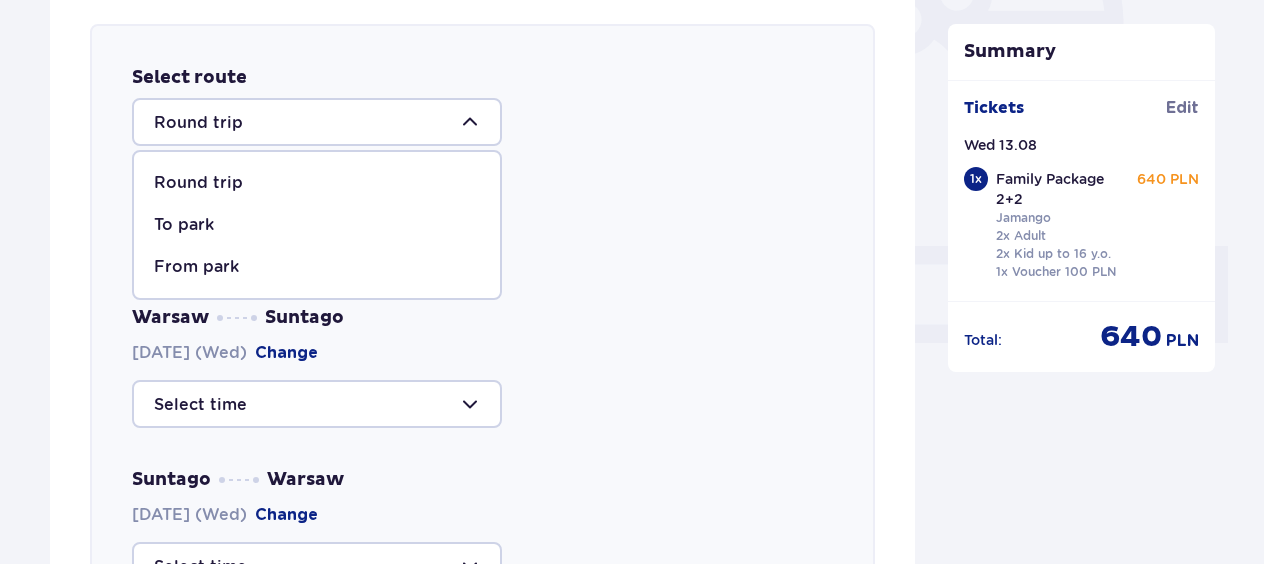click at bounding box center (317, 122) 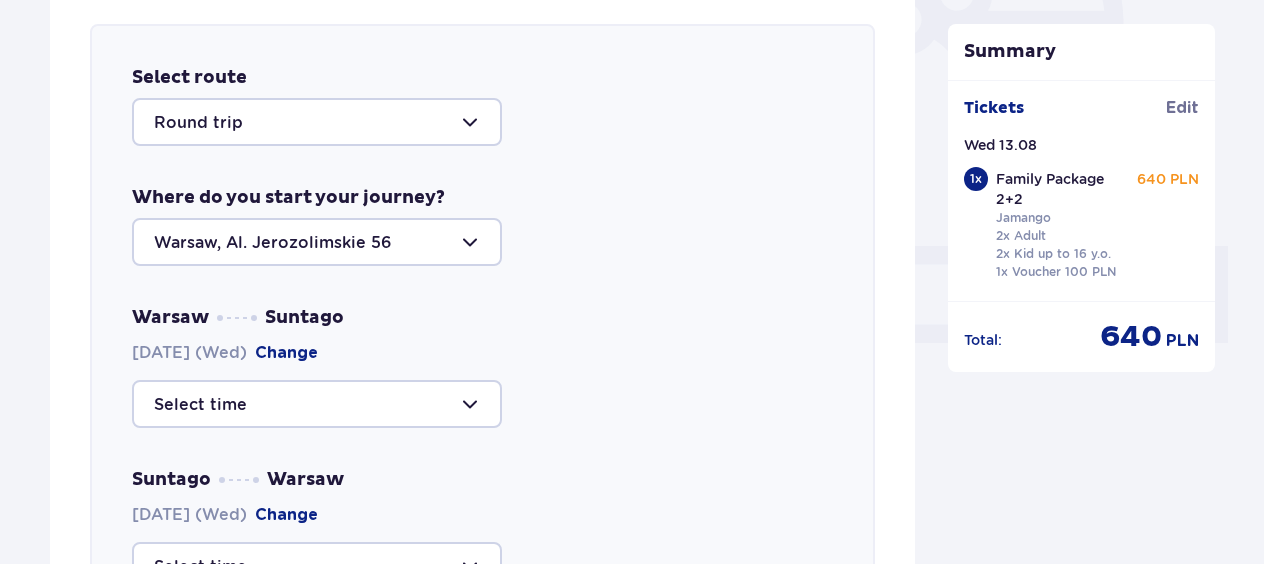 click at bounding box center [317, 242] 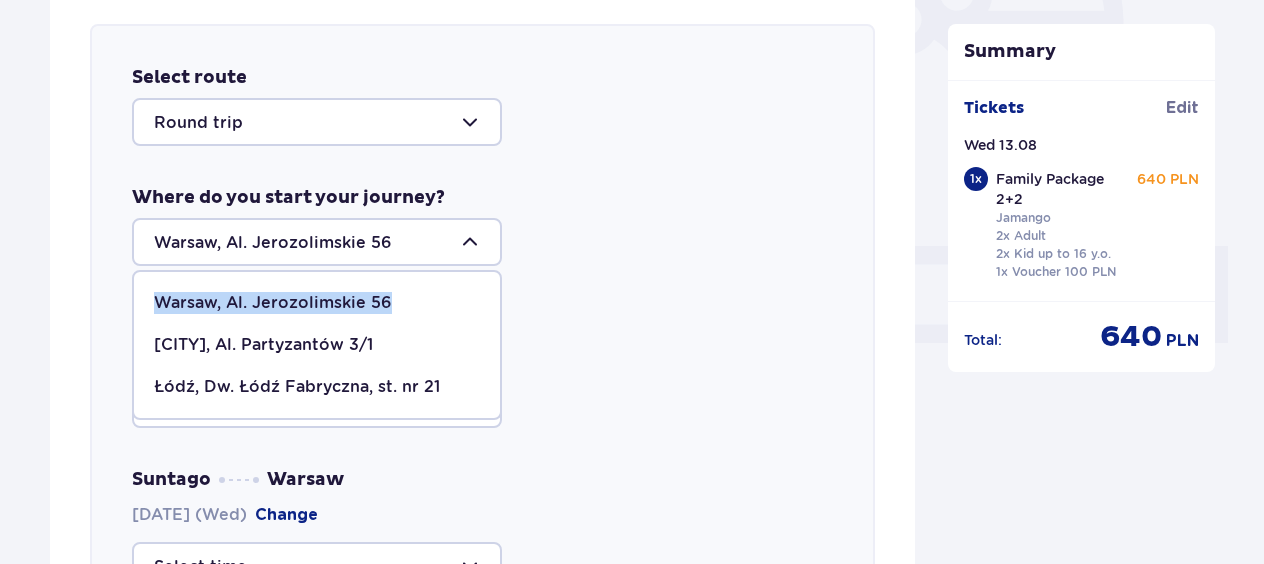 drag, startPoint x: 397, startPoint y: 306, endPoint x: 148, endPoint y: 316, distance: 249.20073 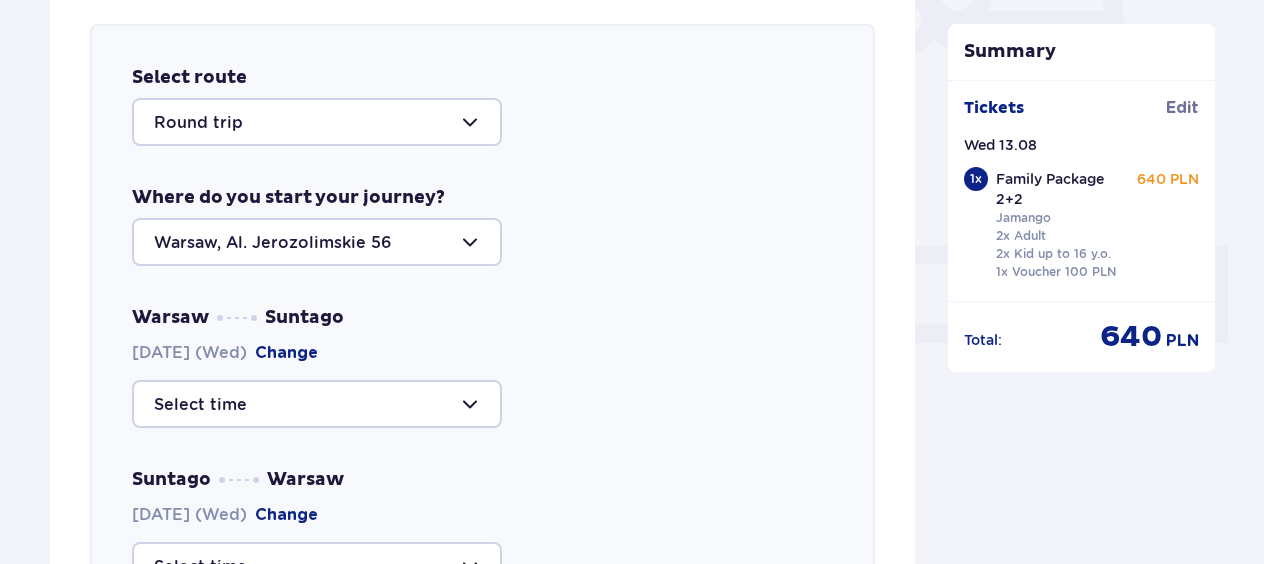 copy on "Warsaw, Al. Jerozolimskie 56" 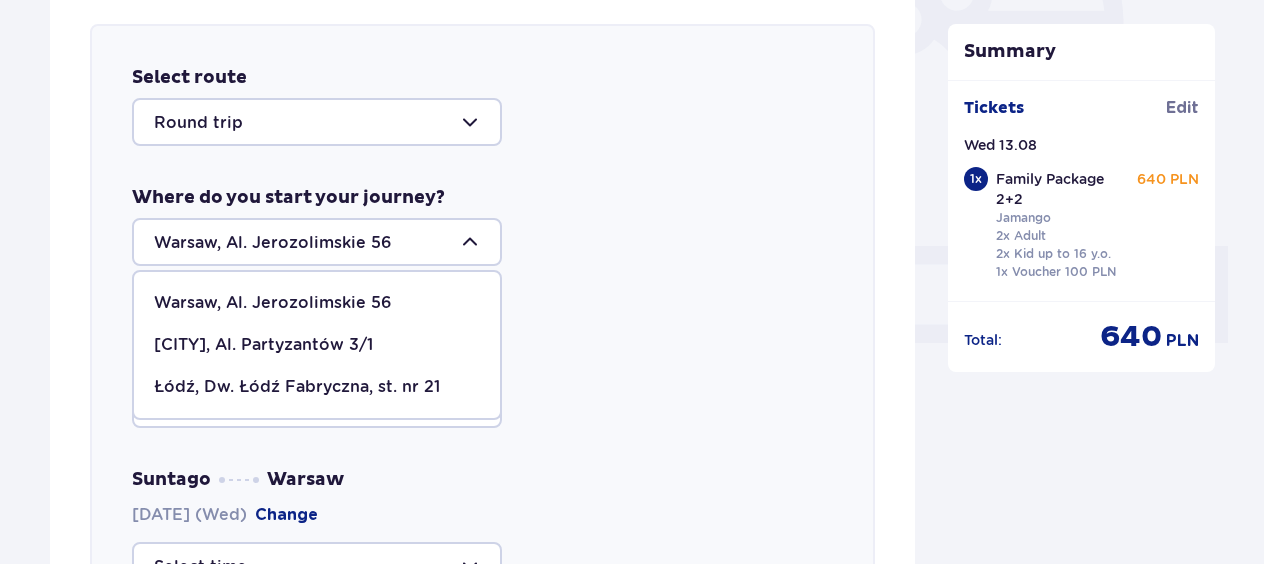 drag, startPoint x: 151, startPoint y: 224, endPoint x: 419, endPoint y: 240, distance: 268.47717 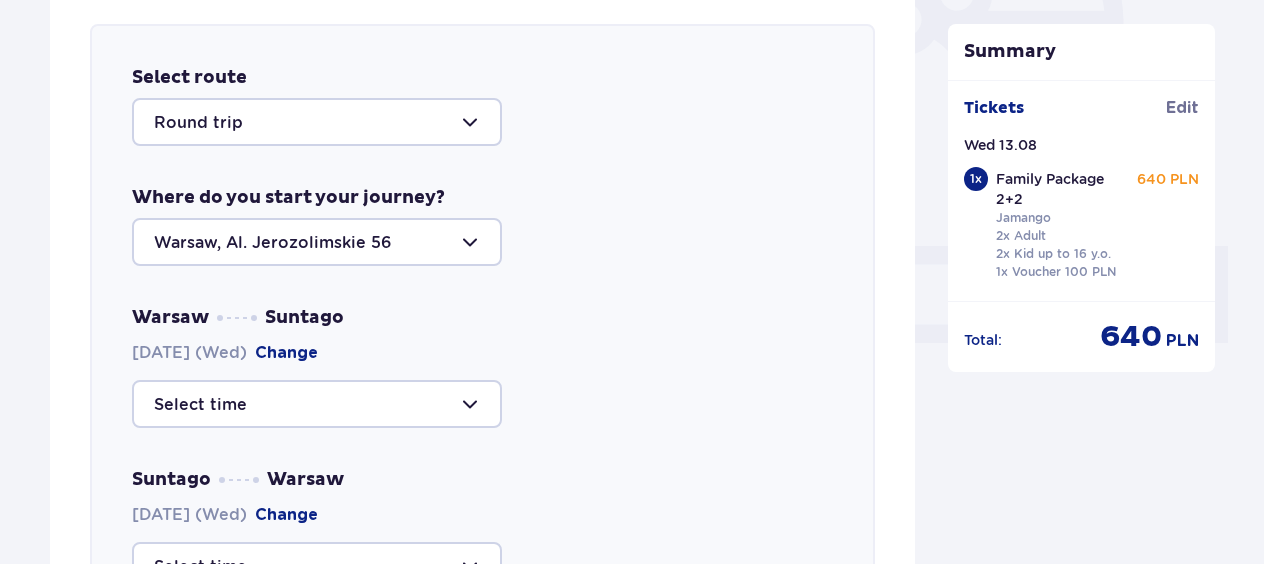 drag, startPoint x: 393, startPoint y: 238, endPoint x: 153, endPoint y: 232, distance: 240.07498 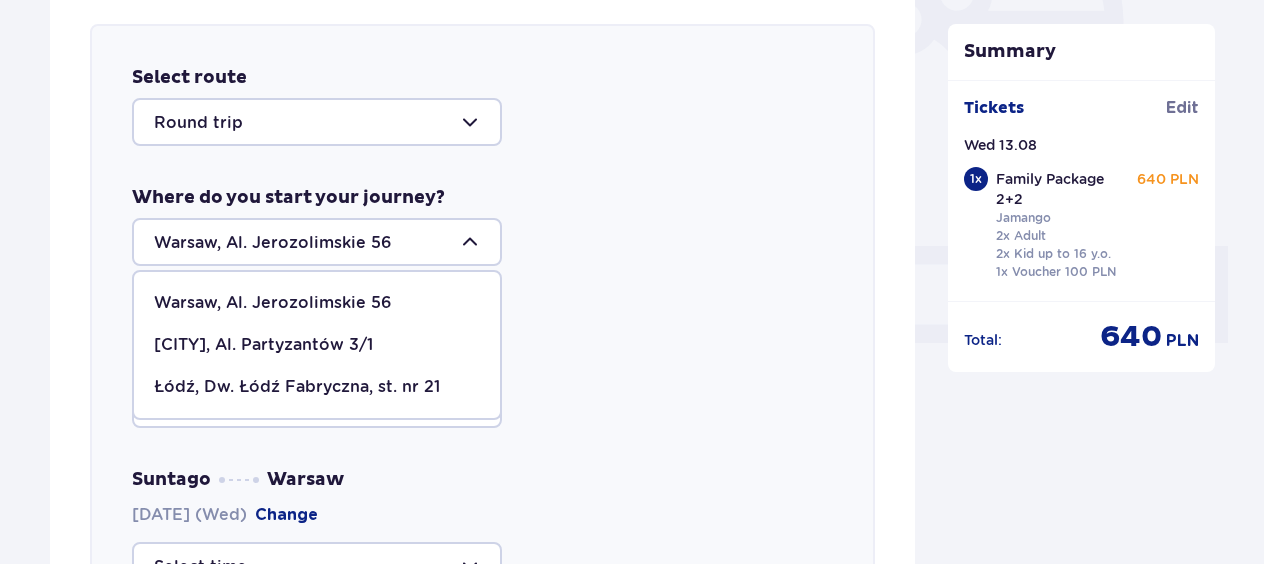 click on "Warsaw, Al. Jerozolimskie 56" at bounding box center [273, 303] 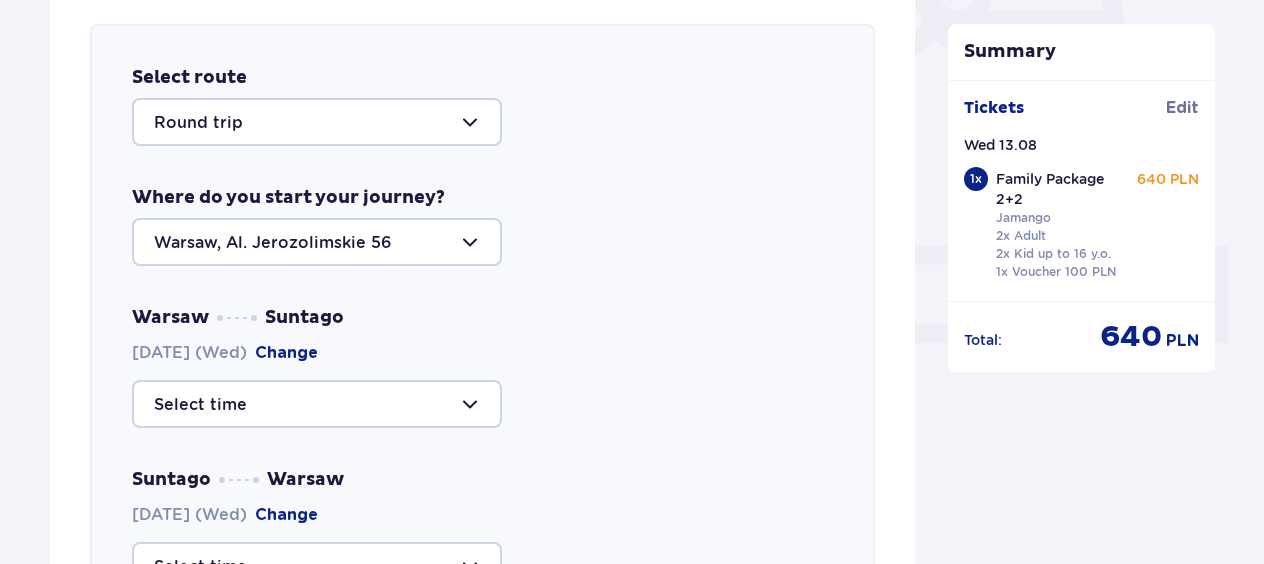 drag, startPoint x: 153, startPoint y: 225, endPoint x: 404, endPoint y: 232, distance: 251.0976 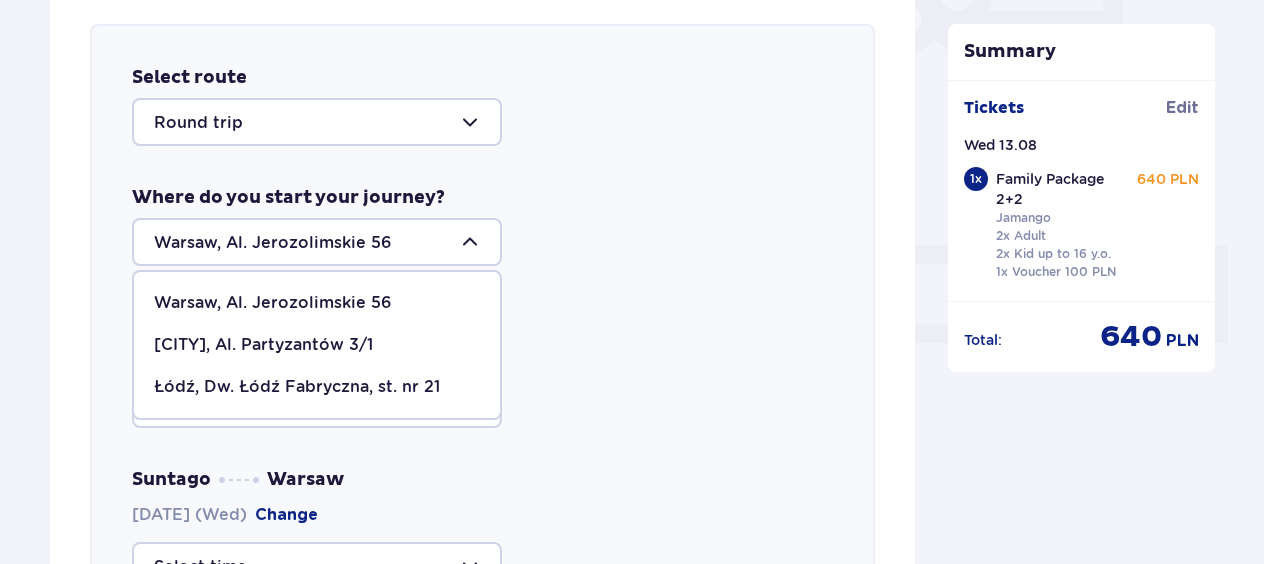 click at bounding box center [317, 242] 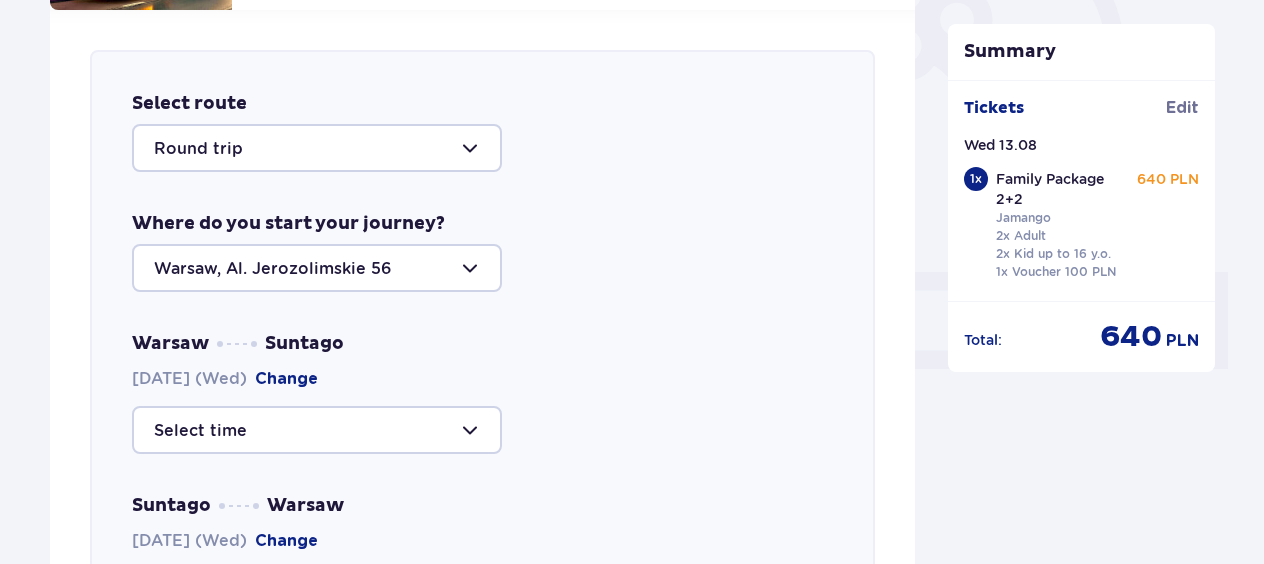 scroll, scrollTop: 690, scrollLeft: 0, axis: vertical 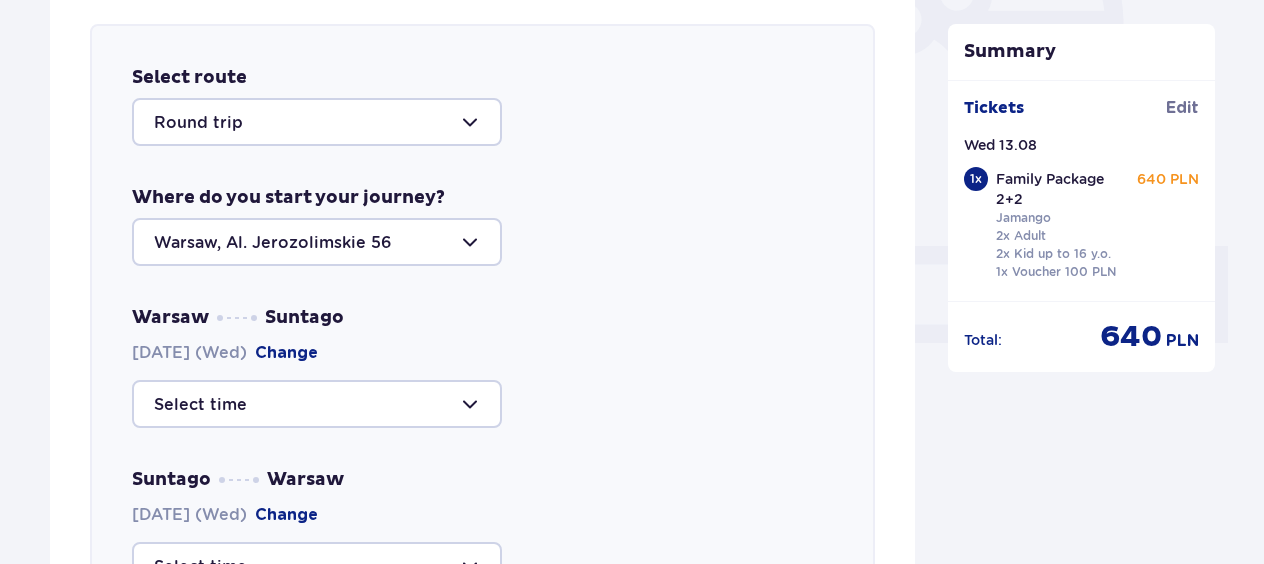 click at bounding box center (317, 404) 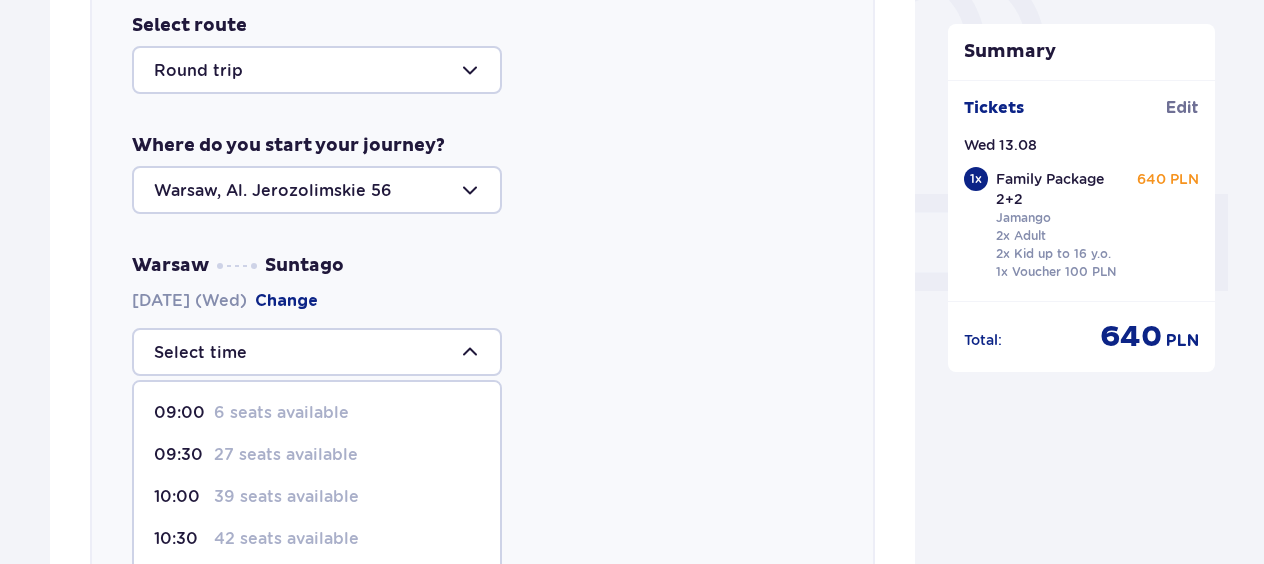 scroll, scrollTop: 790, scrollLeft: 0, axis: vertical 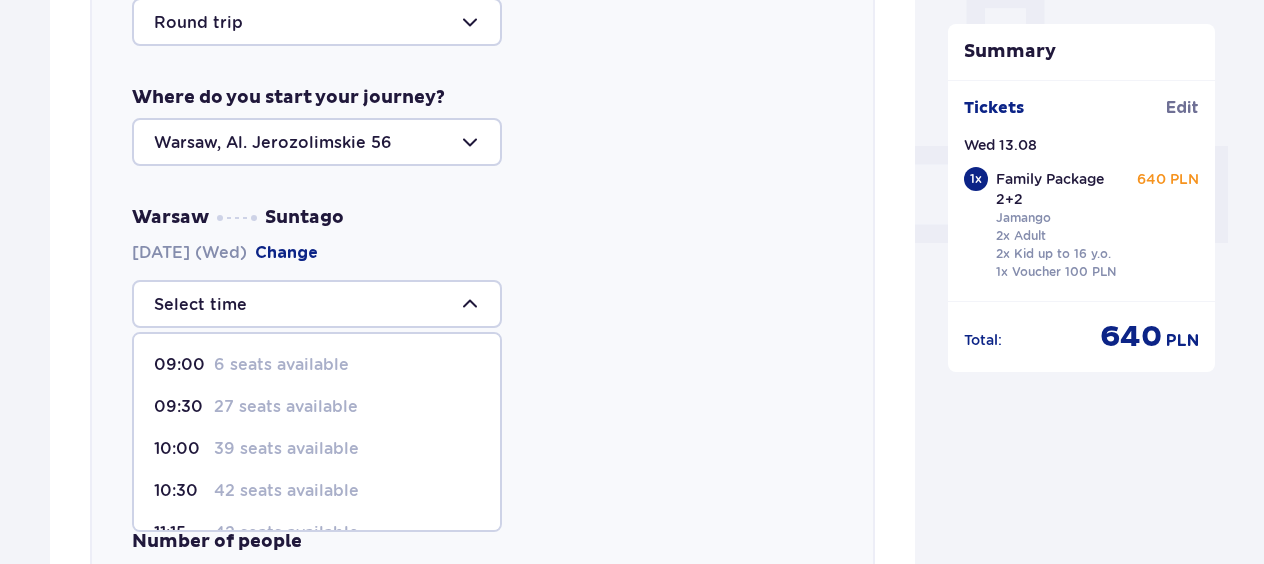 click on "09:00" at bounding box center [180, 365] 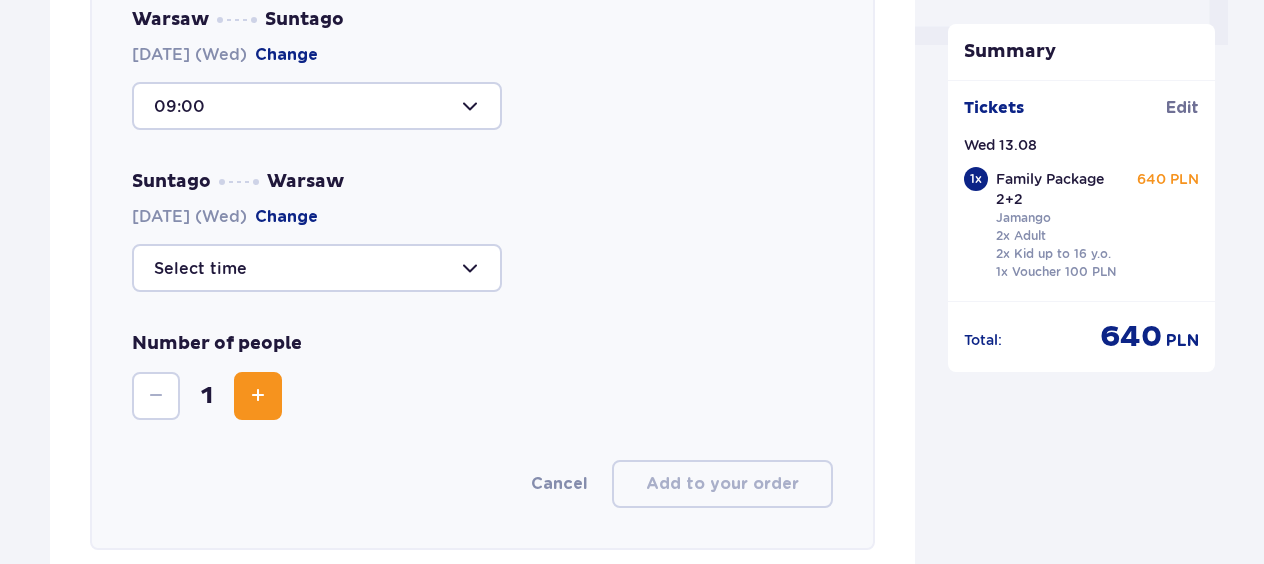 scroll, scrollTop: 990, scrollLeft: 0, axis: vertical 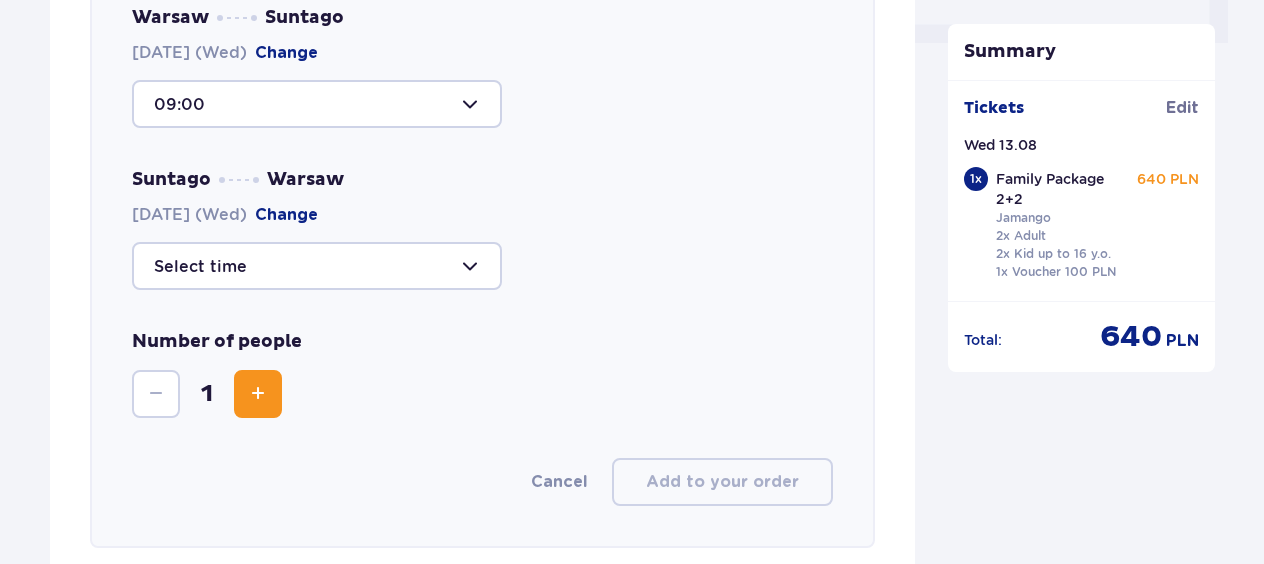 click at bounding box center [317, 266] 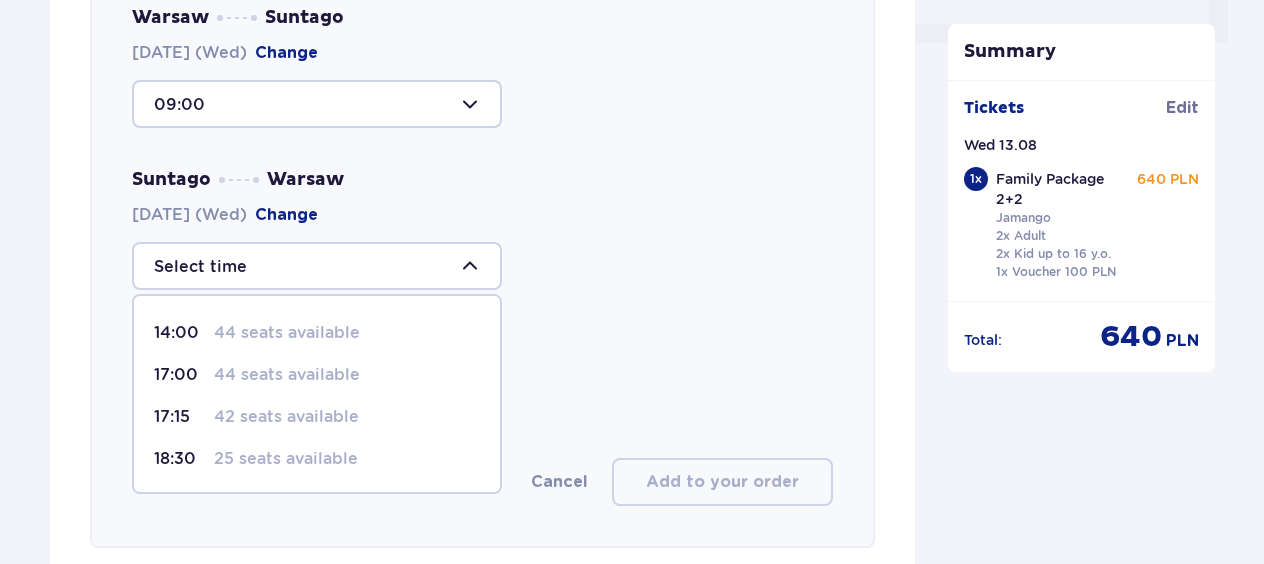 scroll, scrollTop: 0, scrollLeft: 0, axis: both 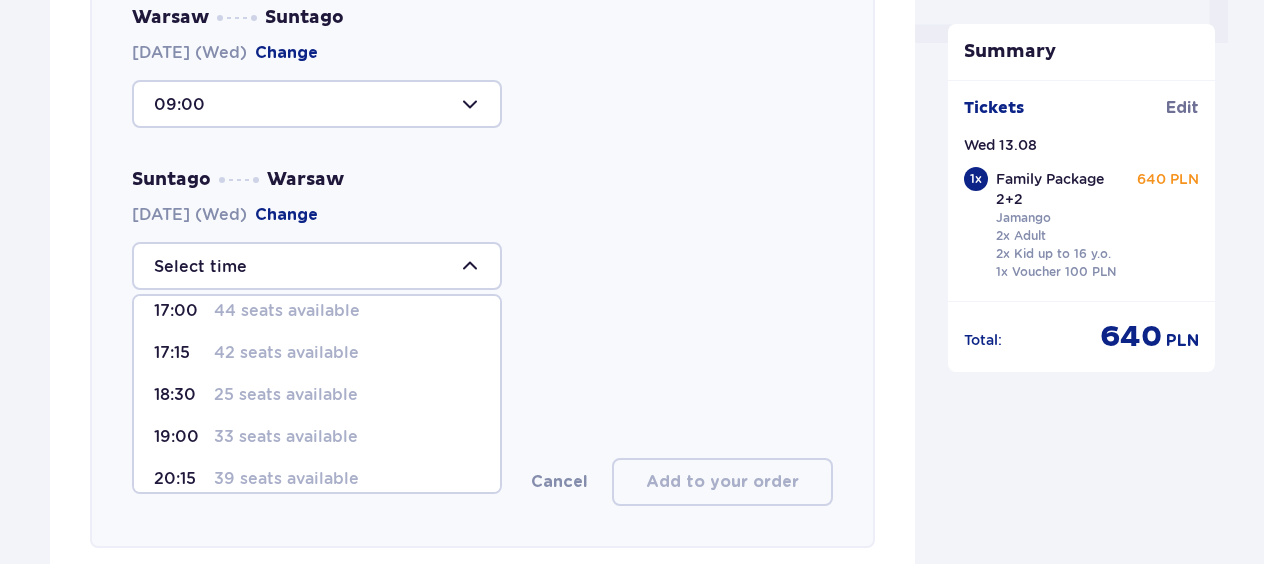 click on "17:00" at bounding box center (180, 311) 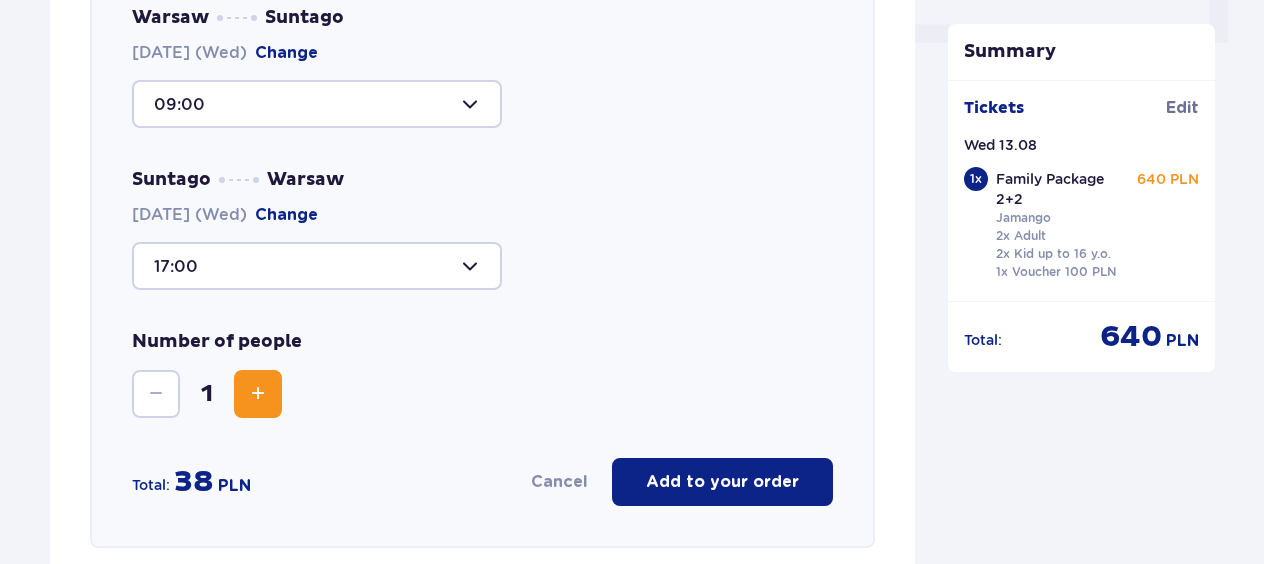 click at bounding box center (258, 394) 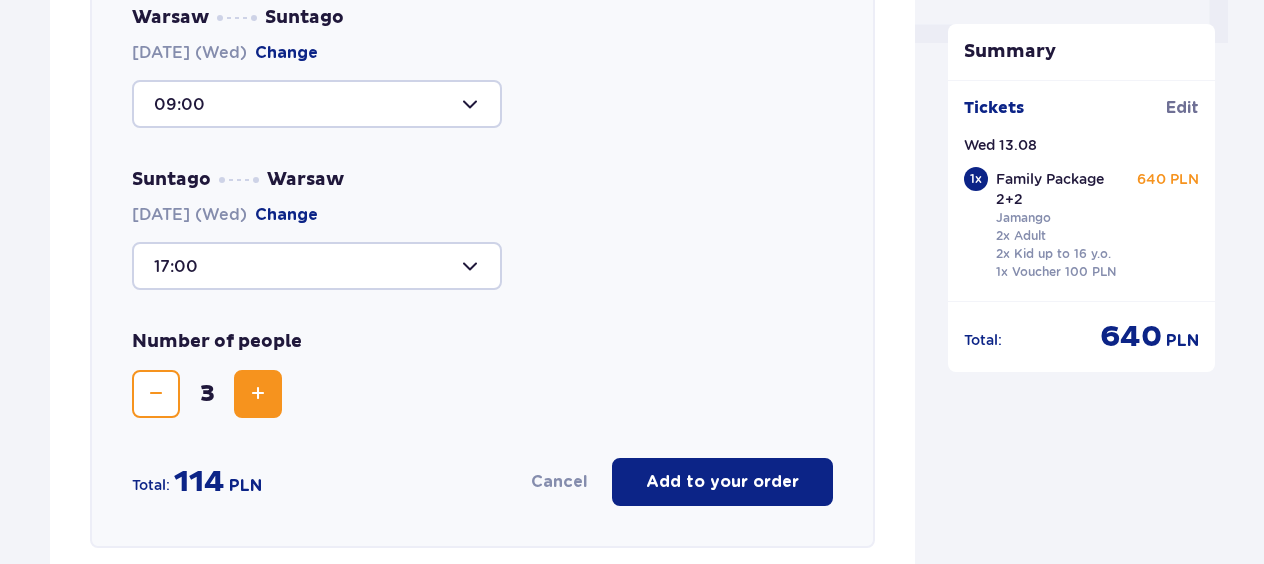 click at bounding box center (258, 394) 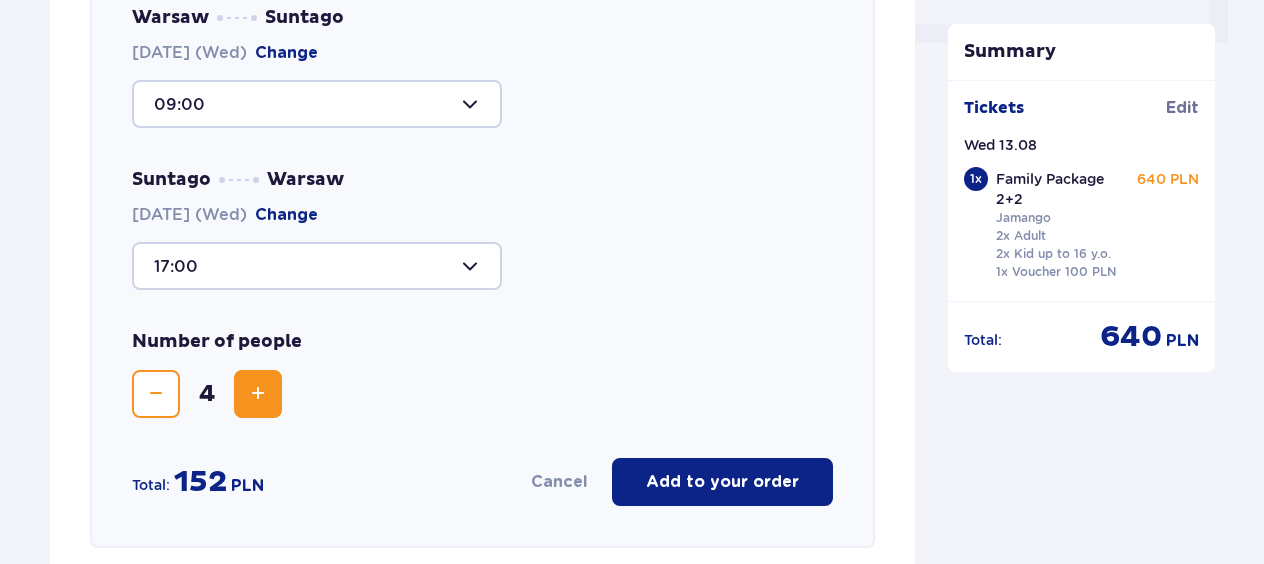 click on "Add to your order" at bounding box center (722, 482) 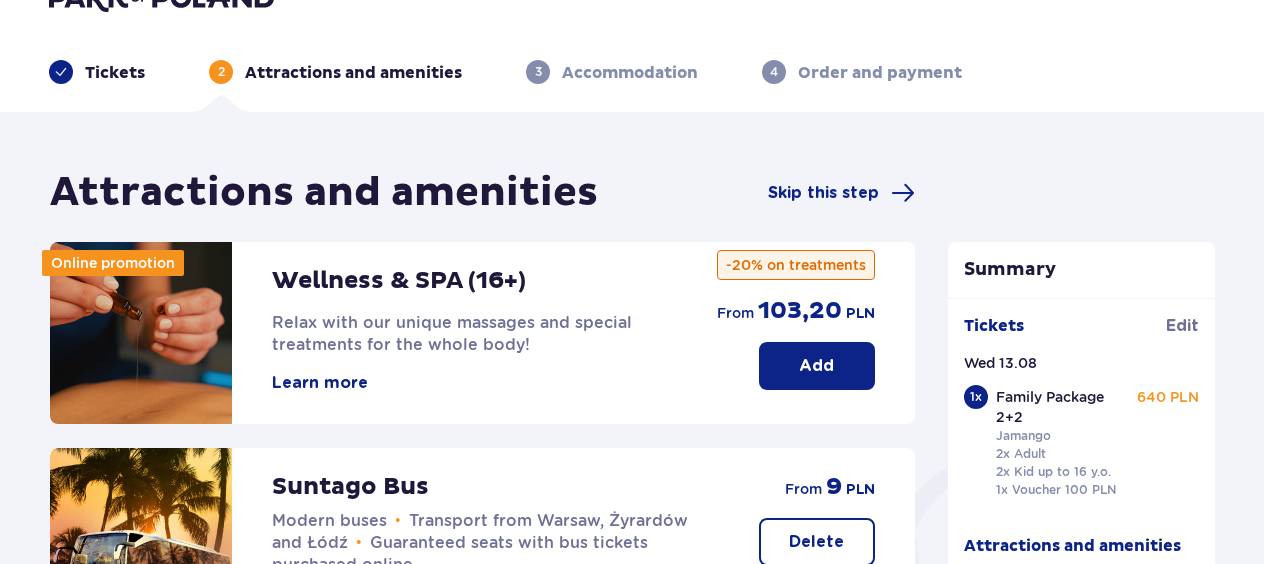 scroll, scrollTop: 0, scrollLeft: 0, axis: both 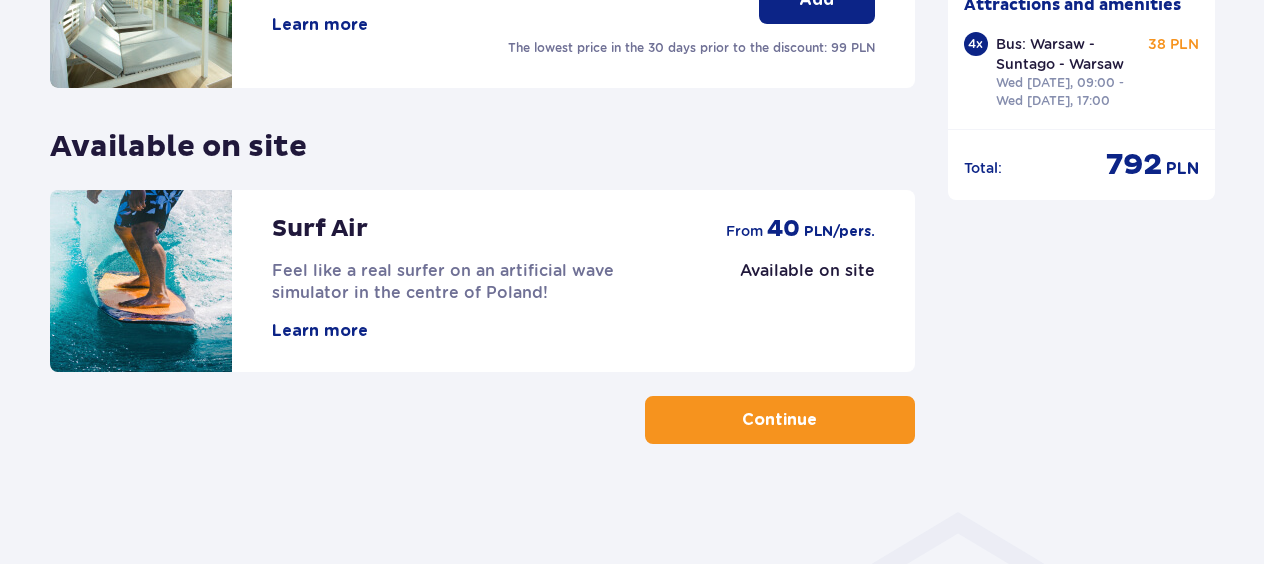 click at bounding box center (821, 420) 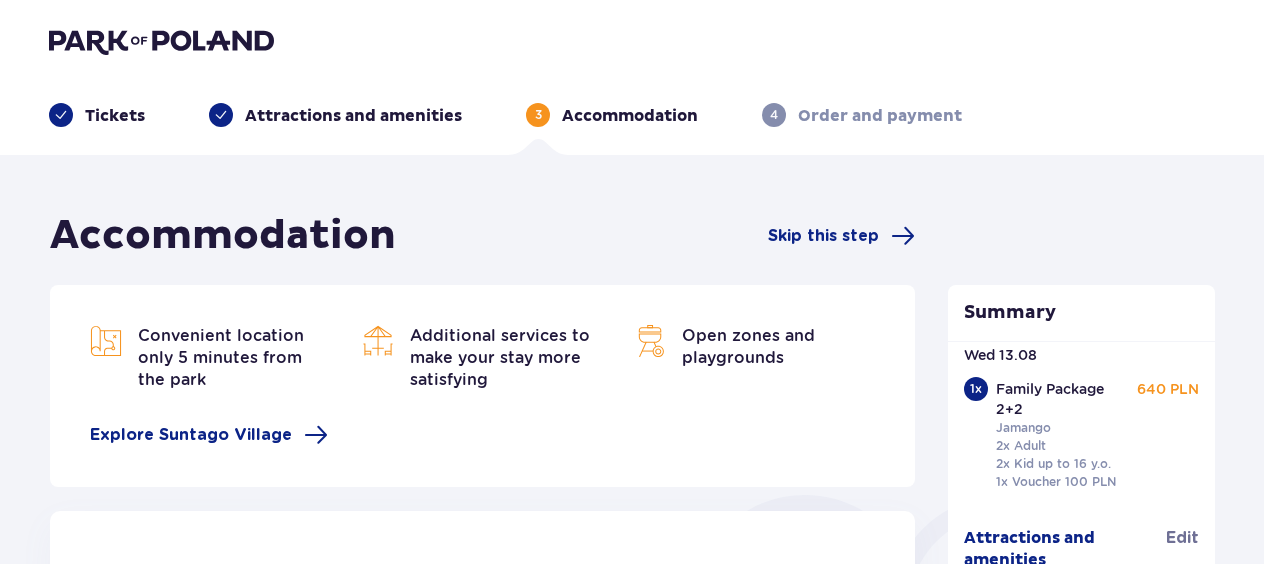 scroll, scrollTop: 0, scrollLeft: 0, axis: both 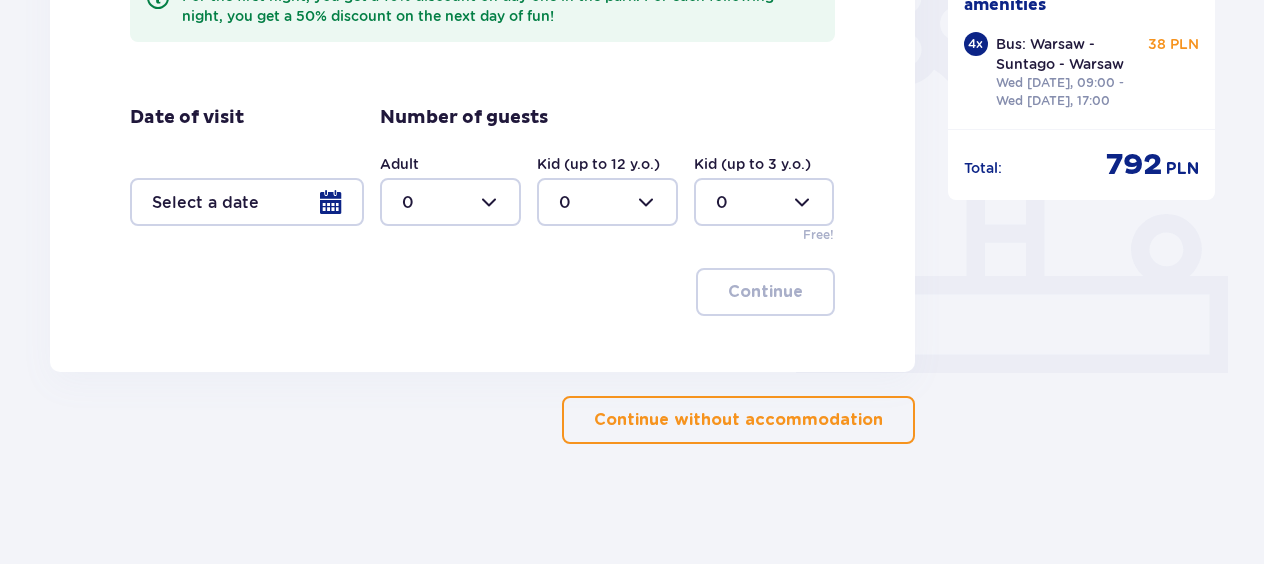 click on "Continue without accommodation" at bounding box center (738, 420) 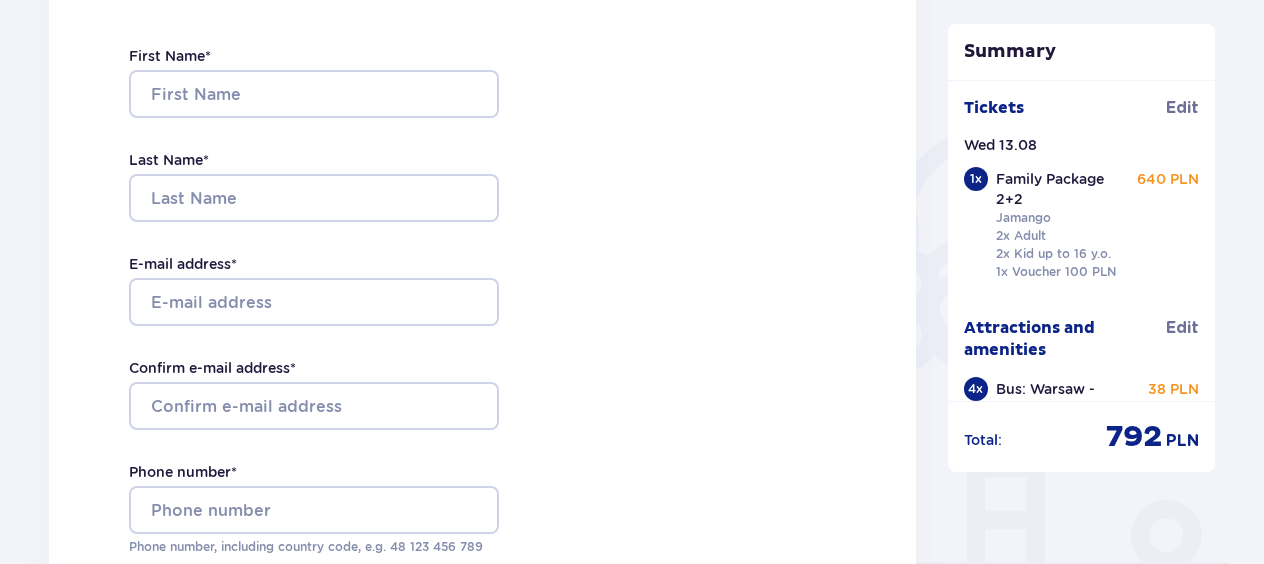 scroll, scrollTop: 400, scrollLeft: 0, axis: vertical 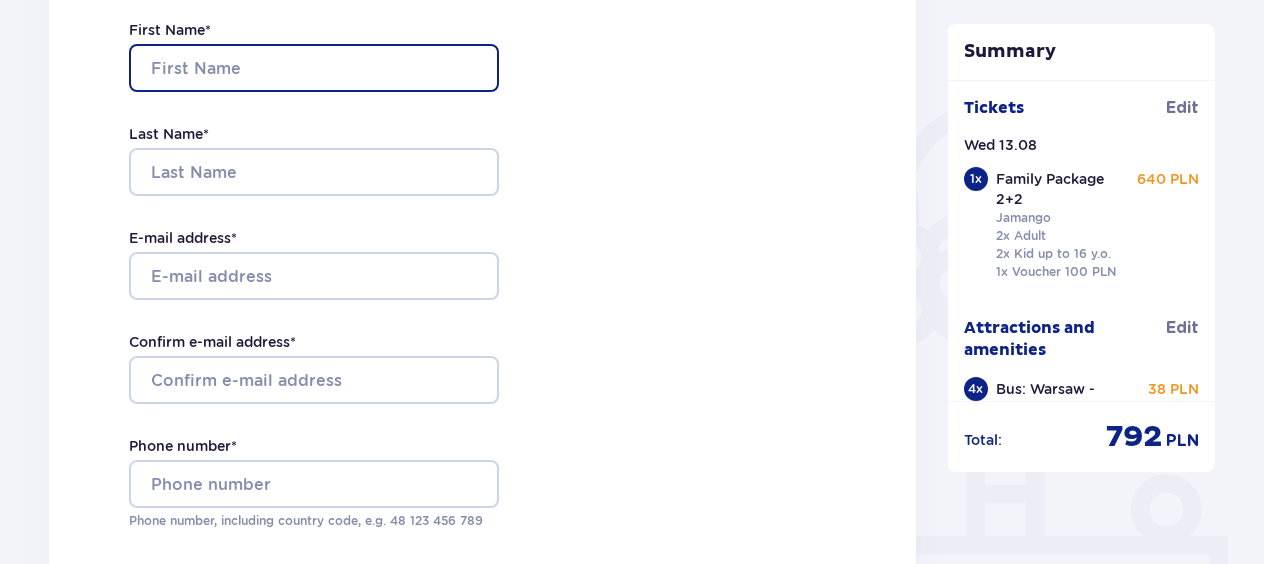 drag, startPoint x: 193, startPoint y: 60, endPoint x: 506, endPoint y: 125, distance: 319.67795 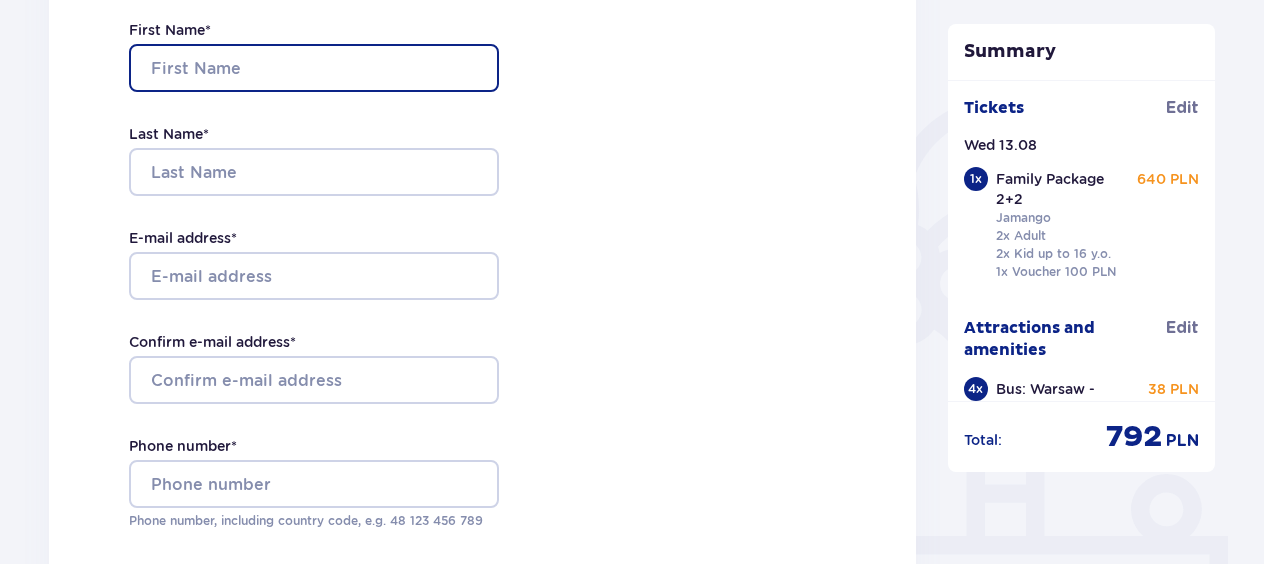 type on "[FIRST]" 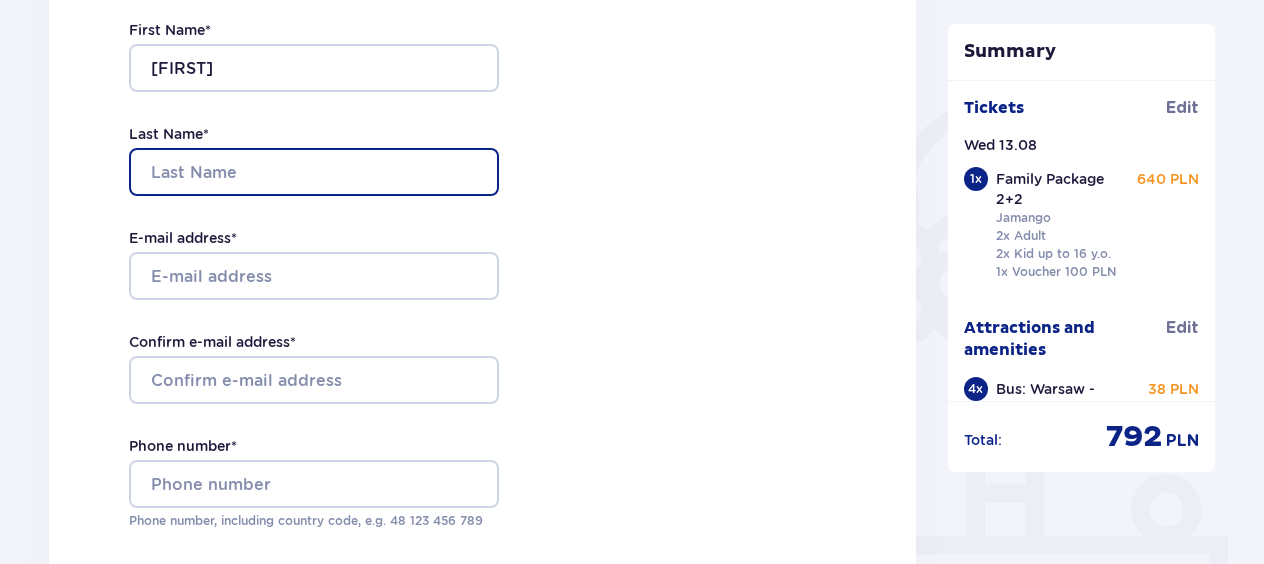 type on "[LAST]" 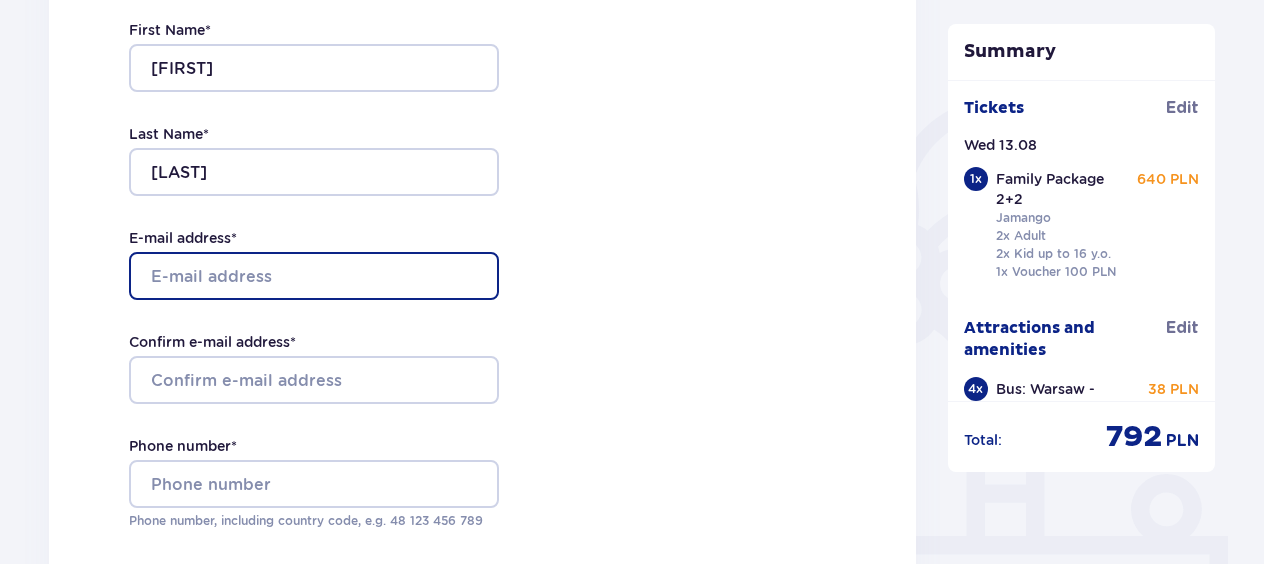 type on "[EMAIL]" 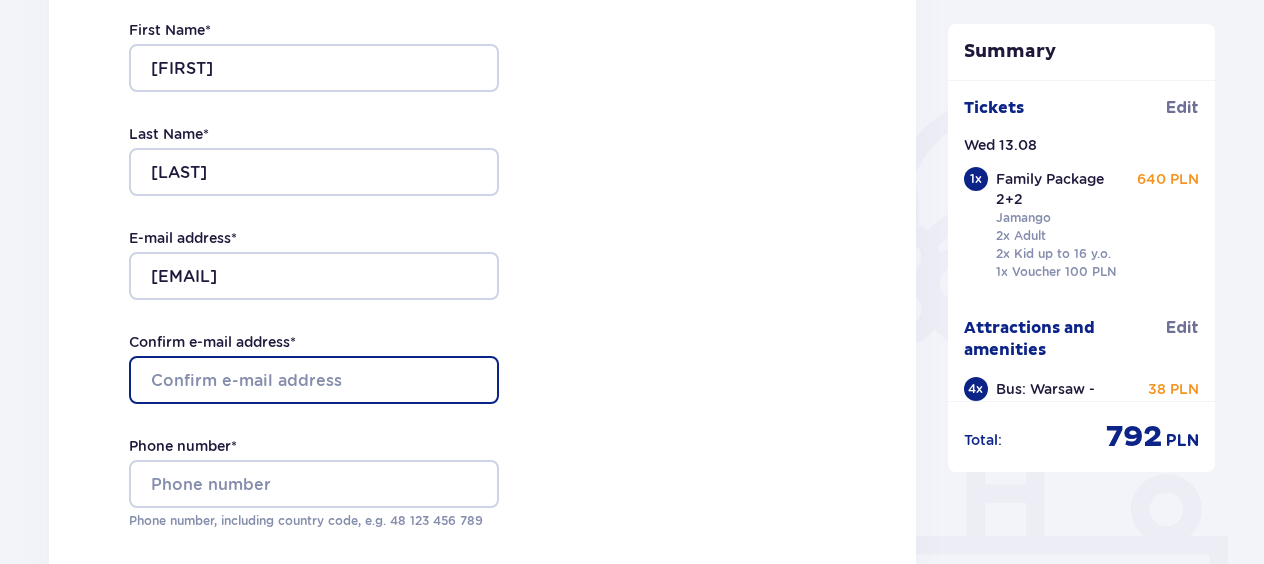 type on "[EMAIL]" 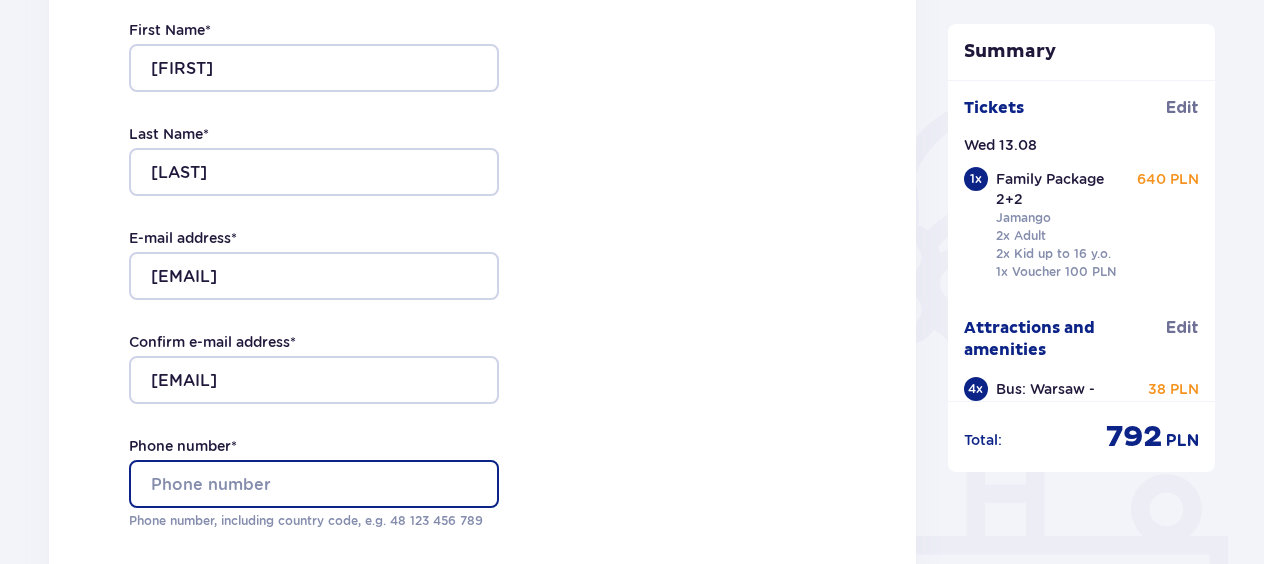 type on "[PHONE]" 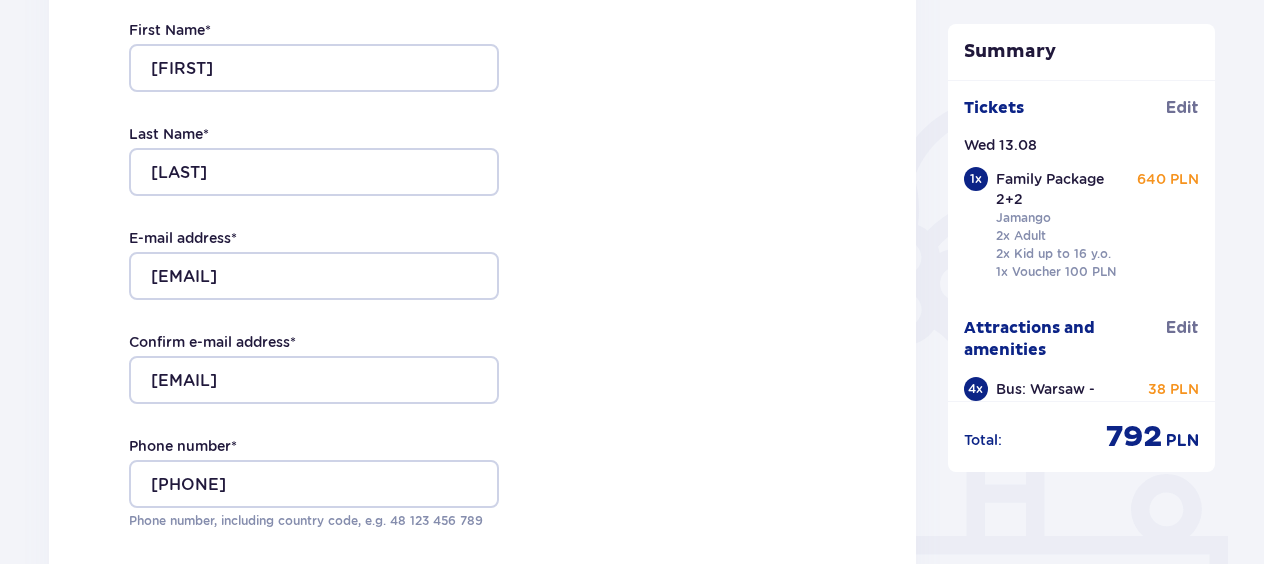 click on "First Name * [FIRST] Last Name * [LAST] E-mail address * [EMAIL] Confirm e-mail address * [EMAIL] Phone number * [PHONE] Phone number, including country code, e.g. 48 ​123 ​456 ​789" at bounding box center (314, 275) 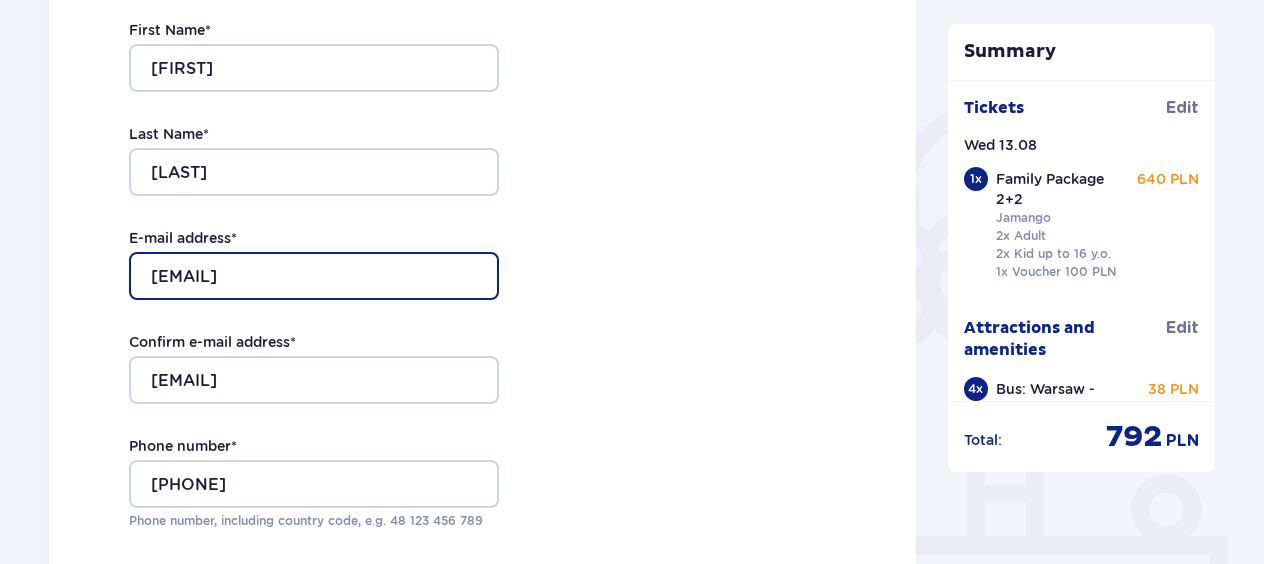 click on "[EMAIL]" at bounding box center (314, 276) 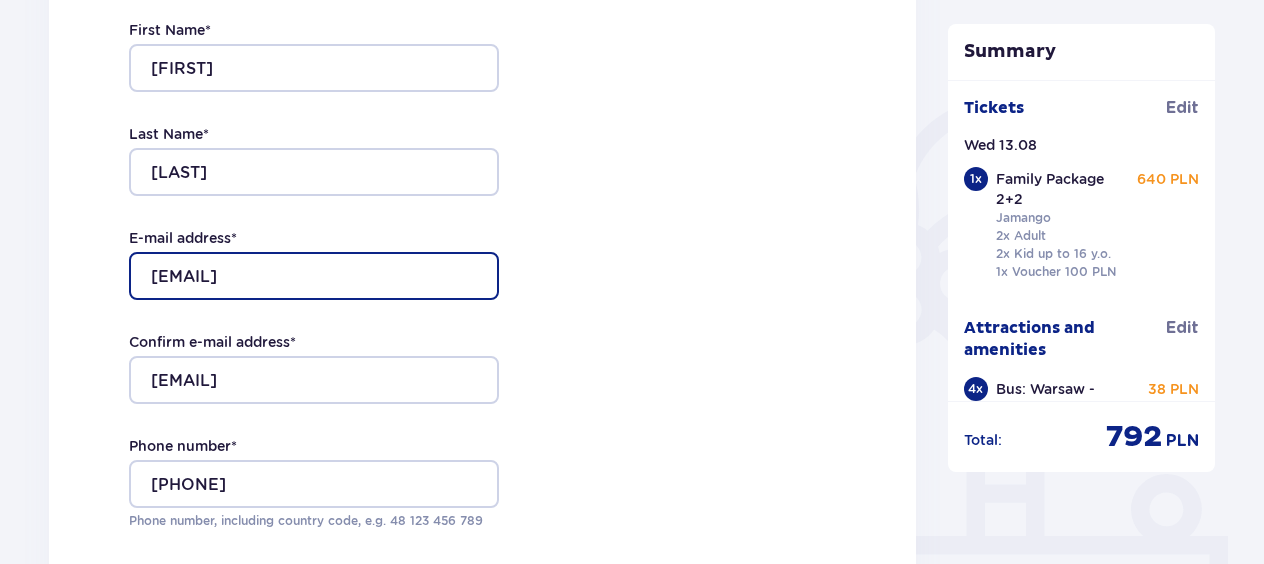 type on "[EMAIL]" 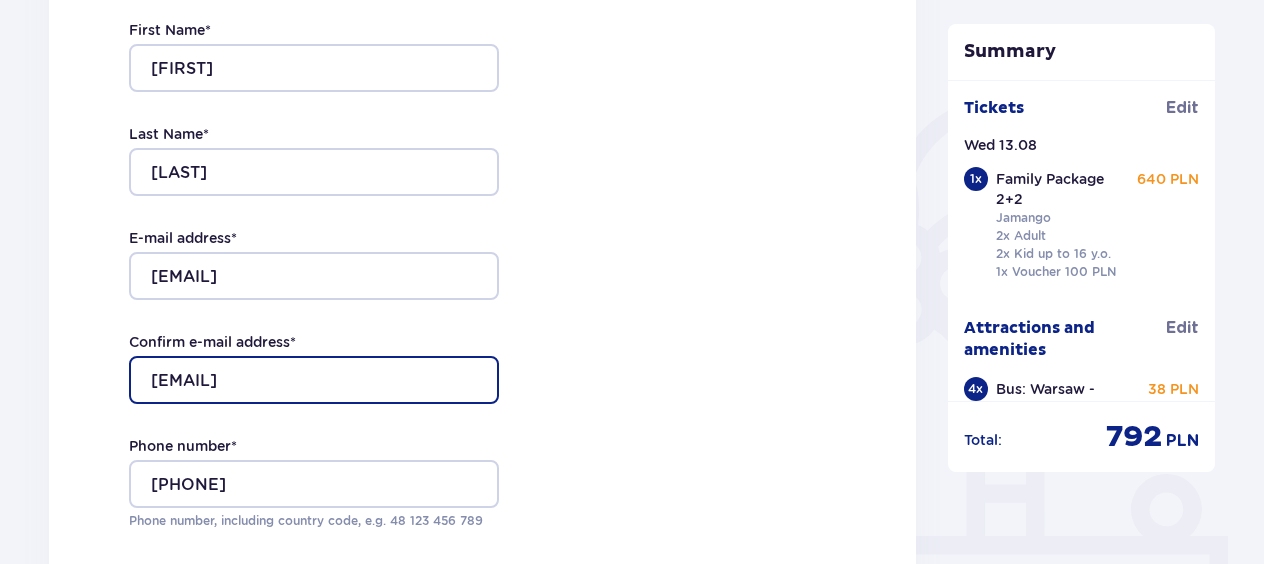 click on "[EMAIL]" at bounding box center [314, 380] 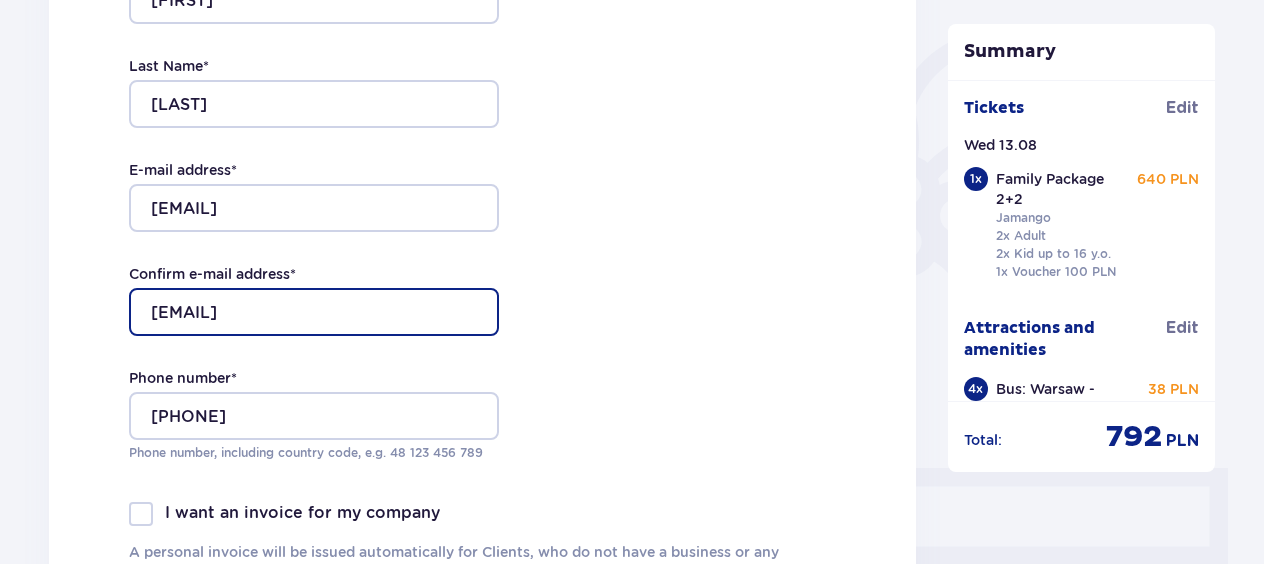 scroll, scrollTop: 500, scrollLeft: 0, axis: vertical 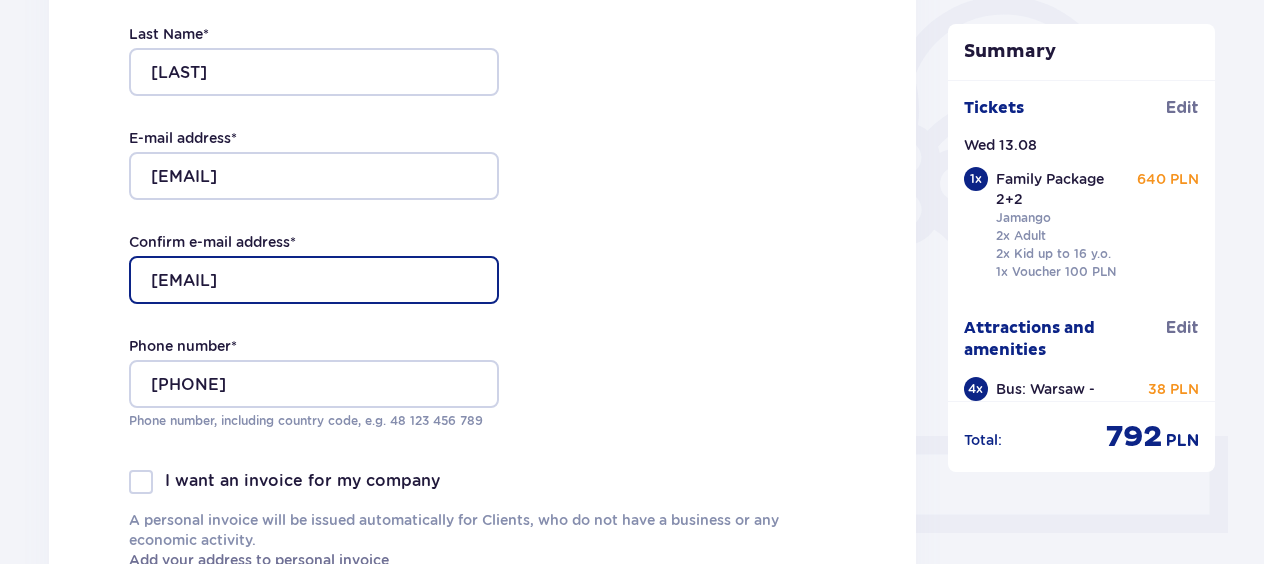 type on "[EMAIL]" 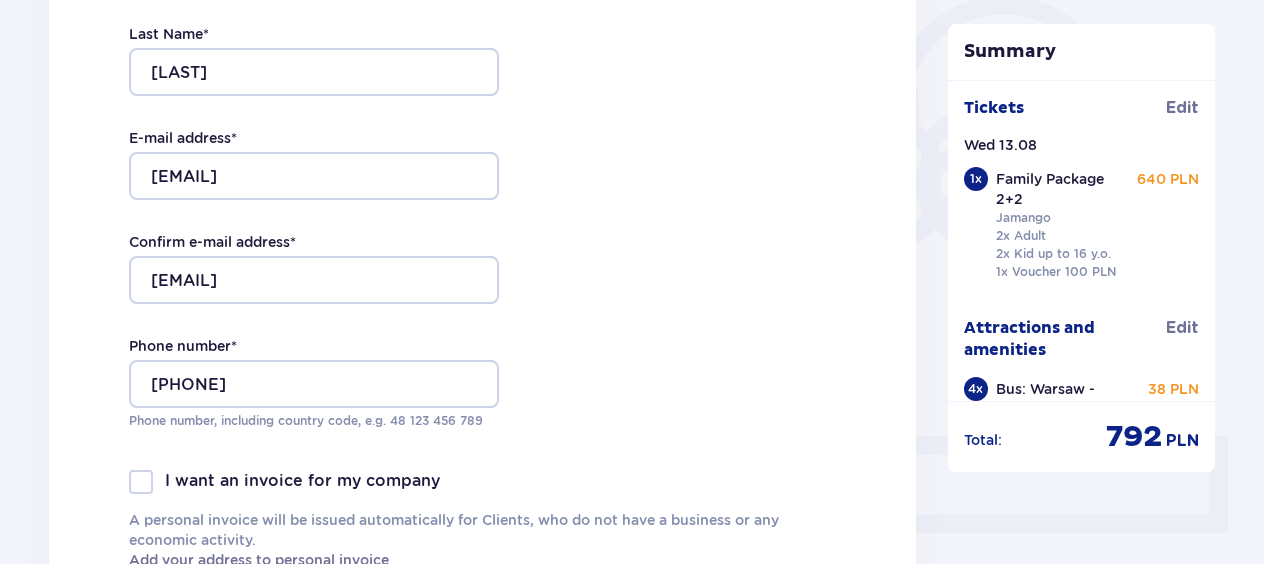 click at bounding box center (141, 482) 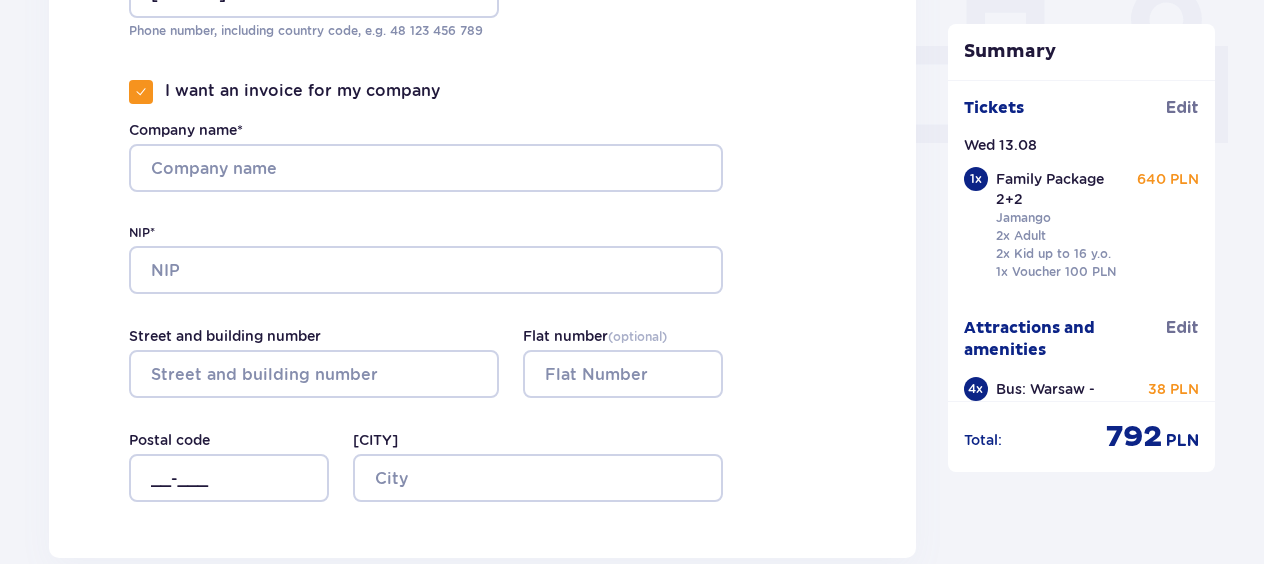 scroll, scrollTop: 900, scrollLeft: 0, axis: vertical 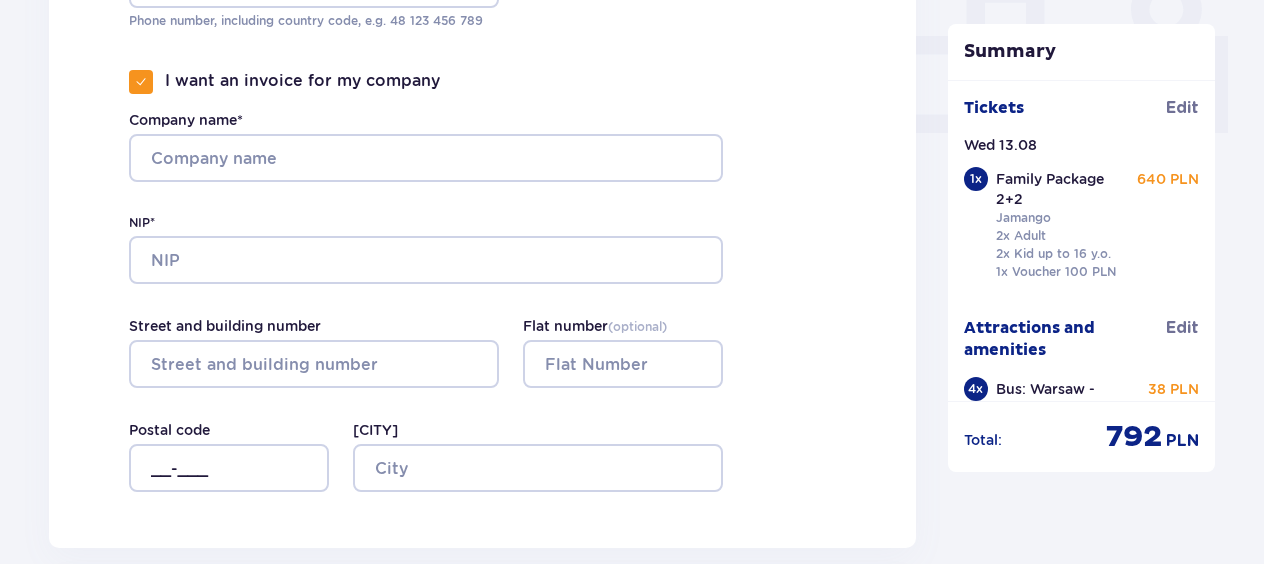 click at bounding box center (141, 82) 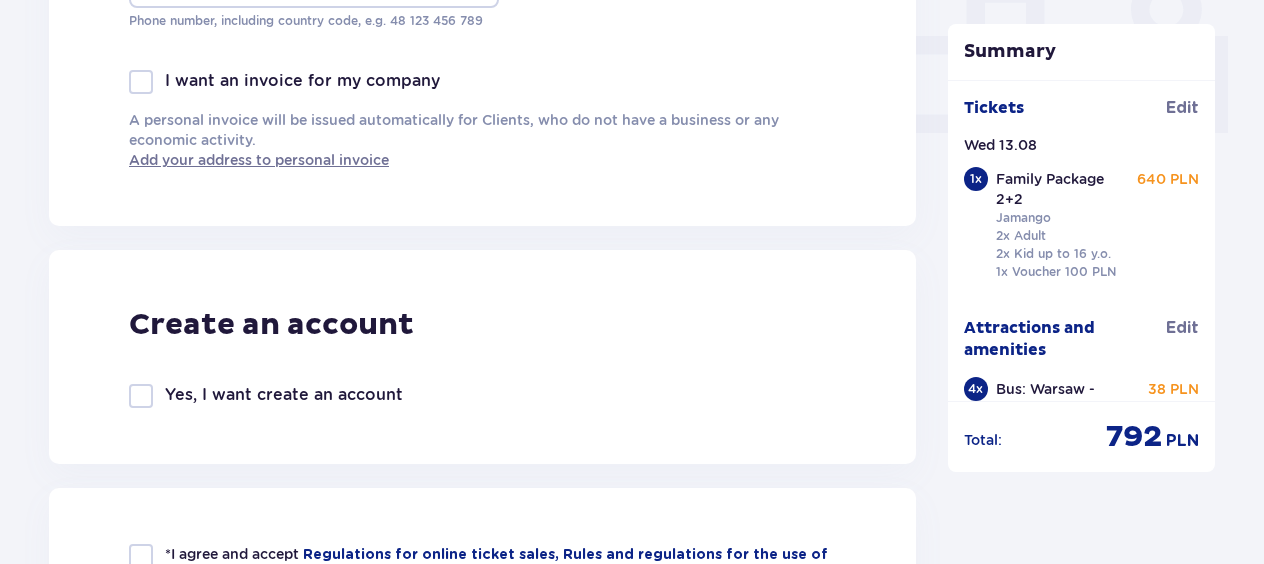 click at bounding box center (141, 82) 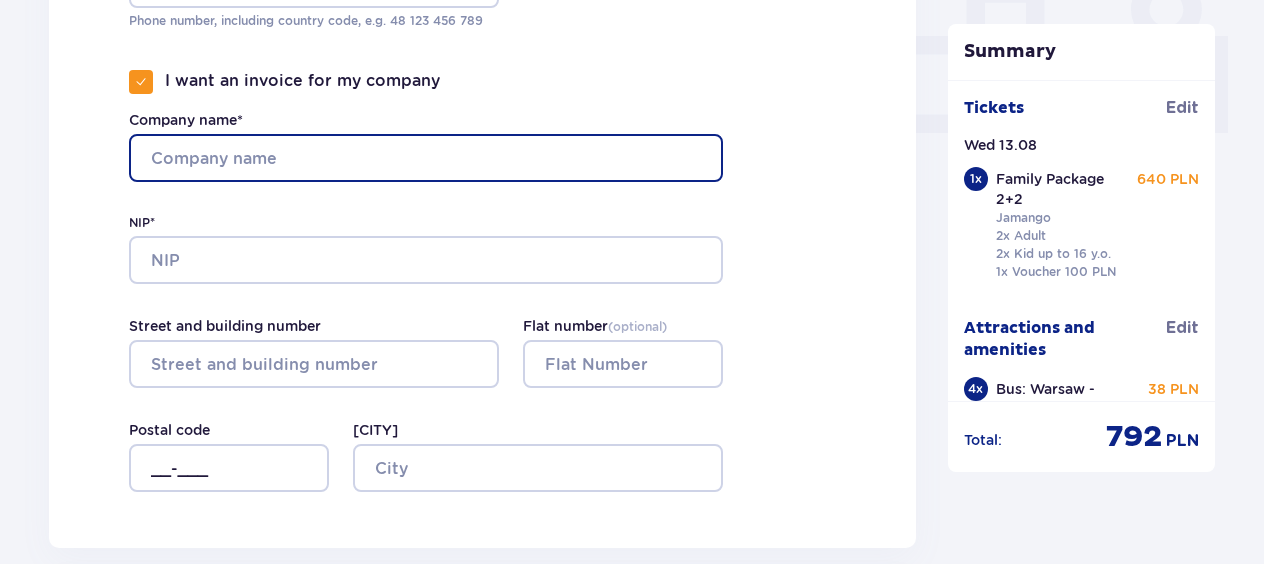 drag, startPoint x: 195, startPoint y: 152, endPoint x: 273, endPoint y: 173, distance: 80.77747 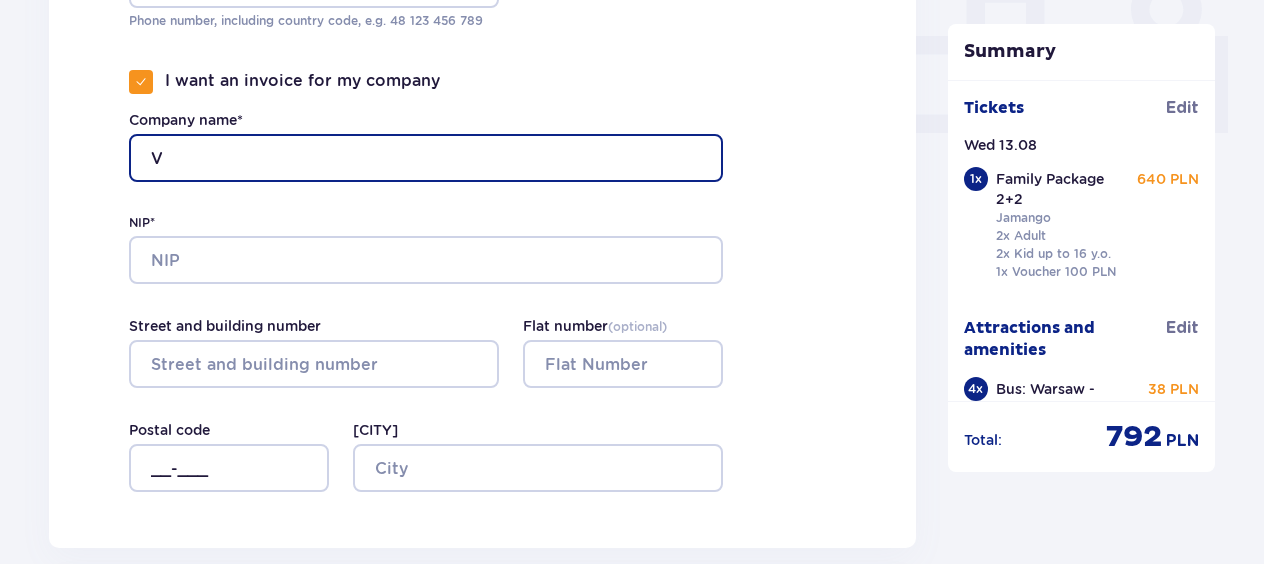 type on "VšĮ "Minčių takas"" 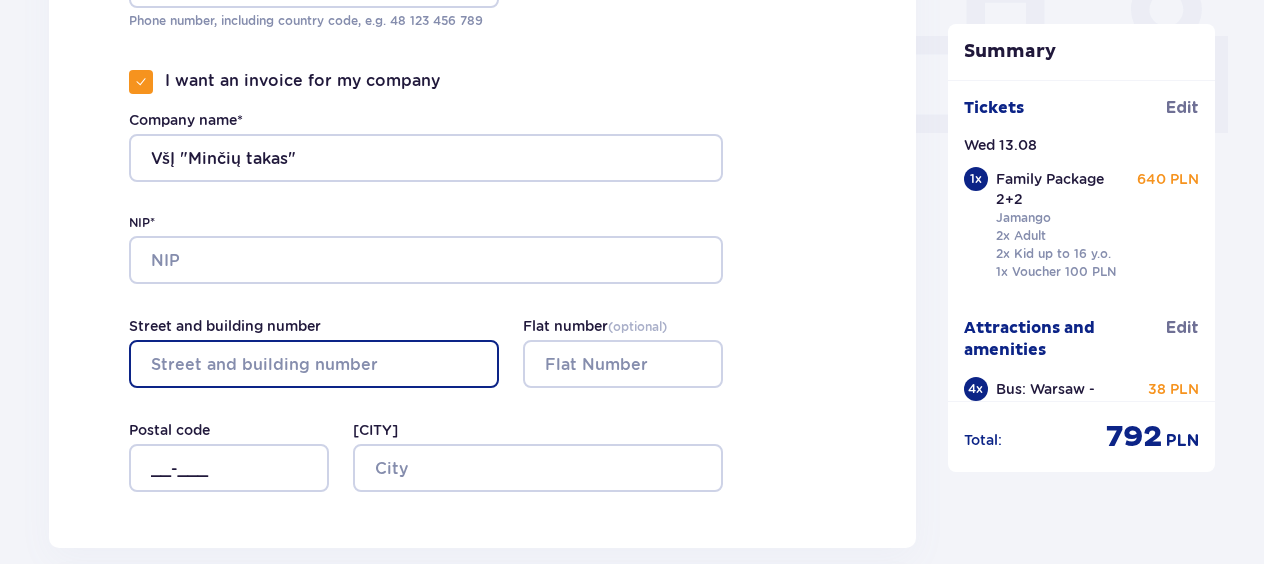 type on "Naujoji g. 13, [CITY]" 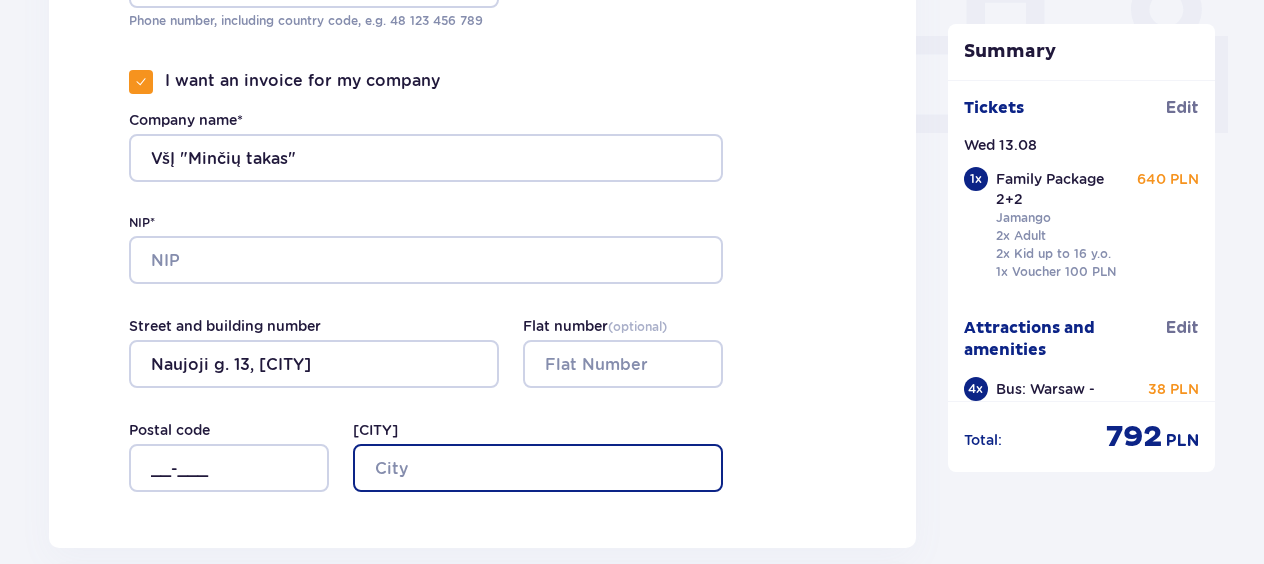 type on "[CITY]" 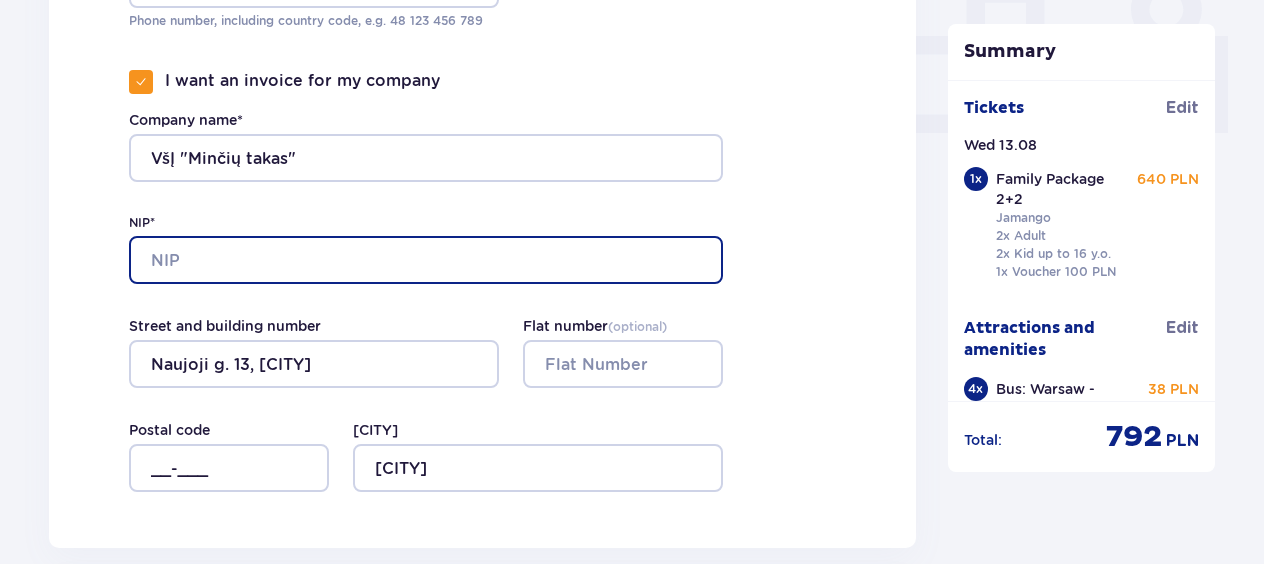 click on "NIP*" at bounding box center (426, 260) 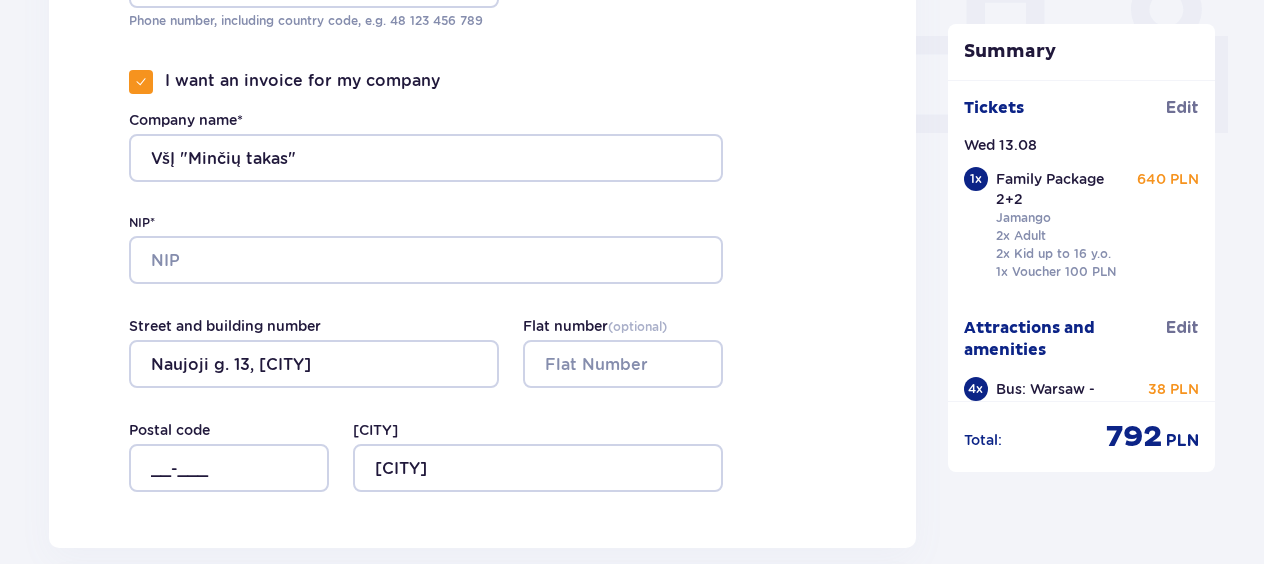 click on "NIP*" at bounding box center (142, 223) 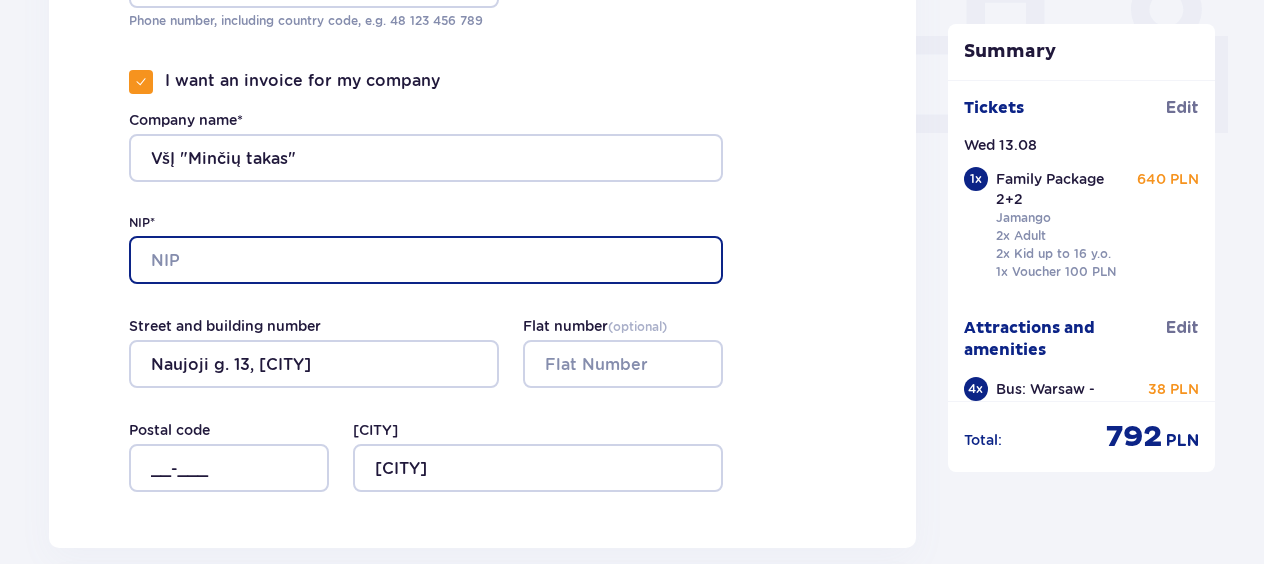 click on "NIP*" at bounding box center [426, 260] 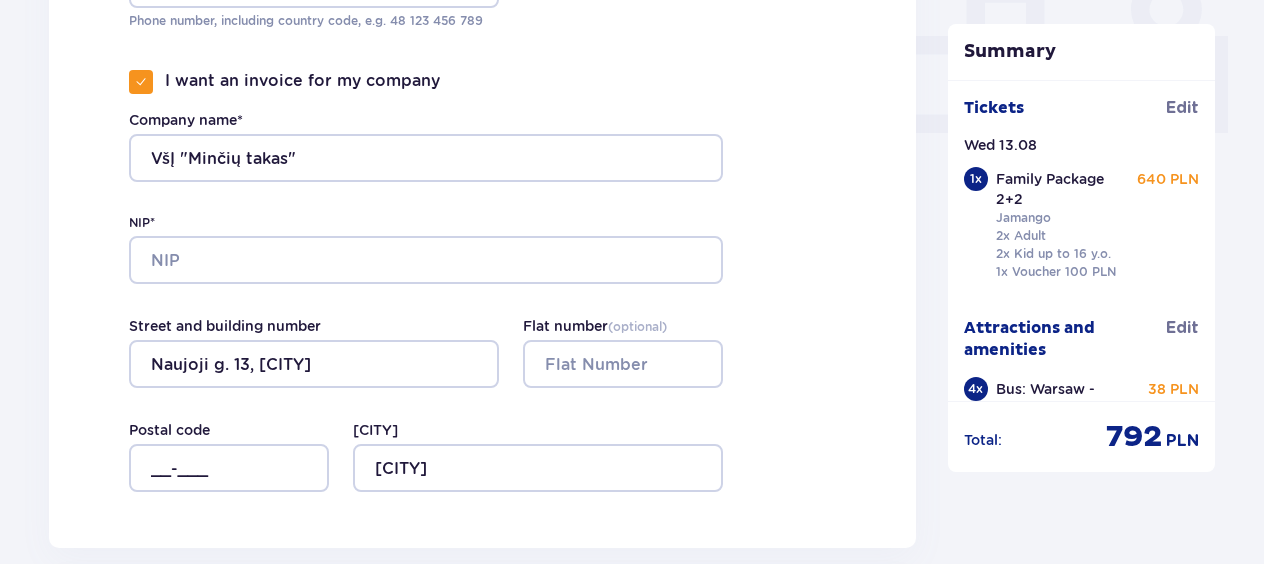 click on "NIP*" at bounding box center (142, 223) 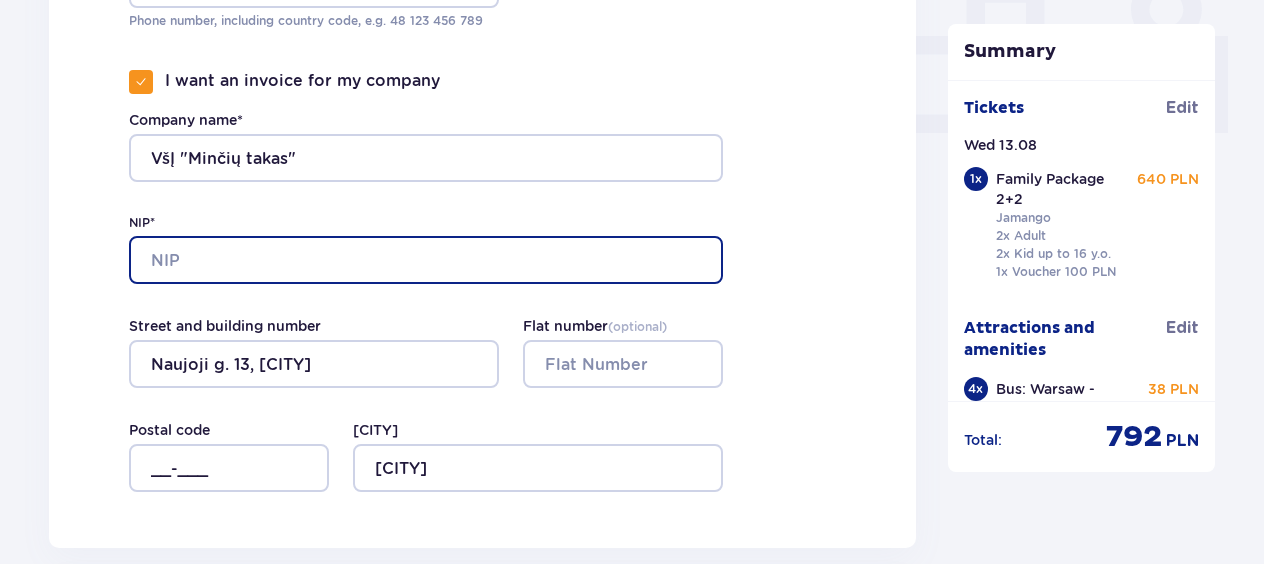 click on "NIP*" at bounding box center (426, 260) 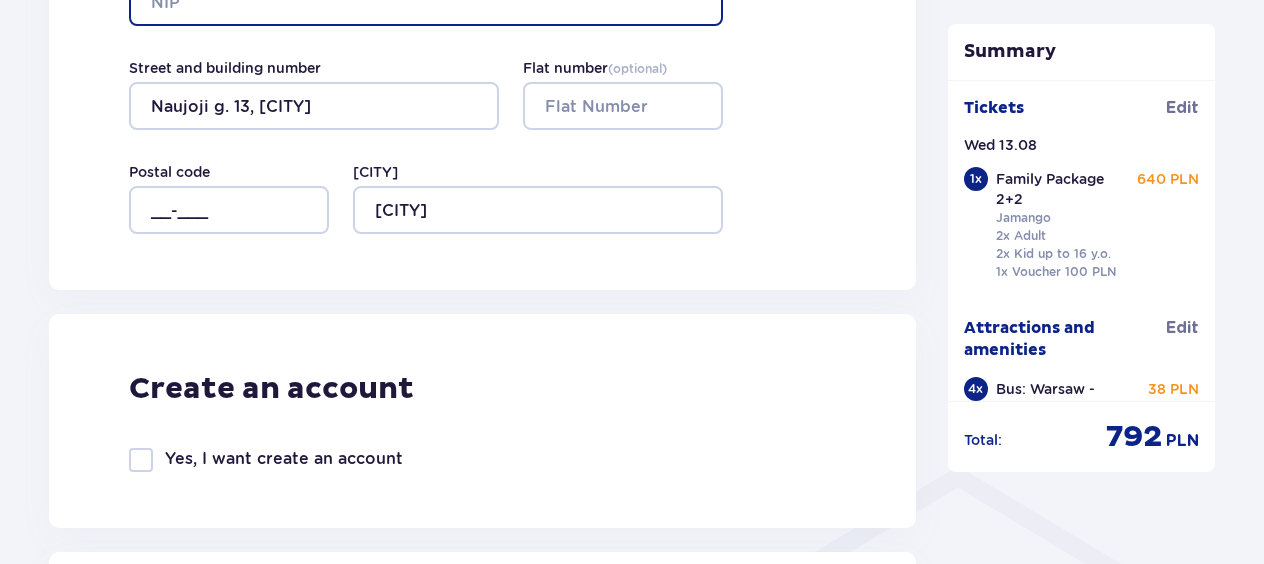 scroll, scrollTop: 900, scrollLeft: 0, axis: vertical 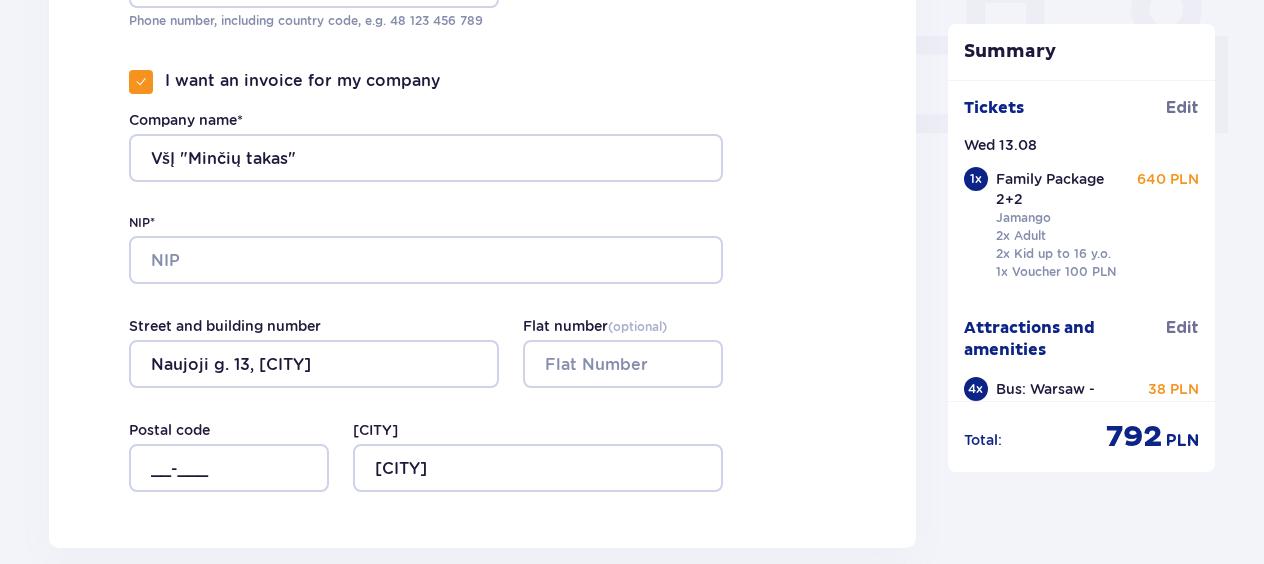click at bounding box center (141, 82) 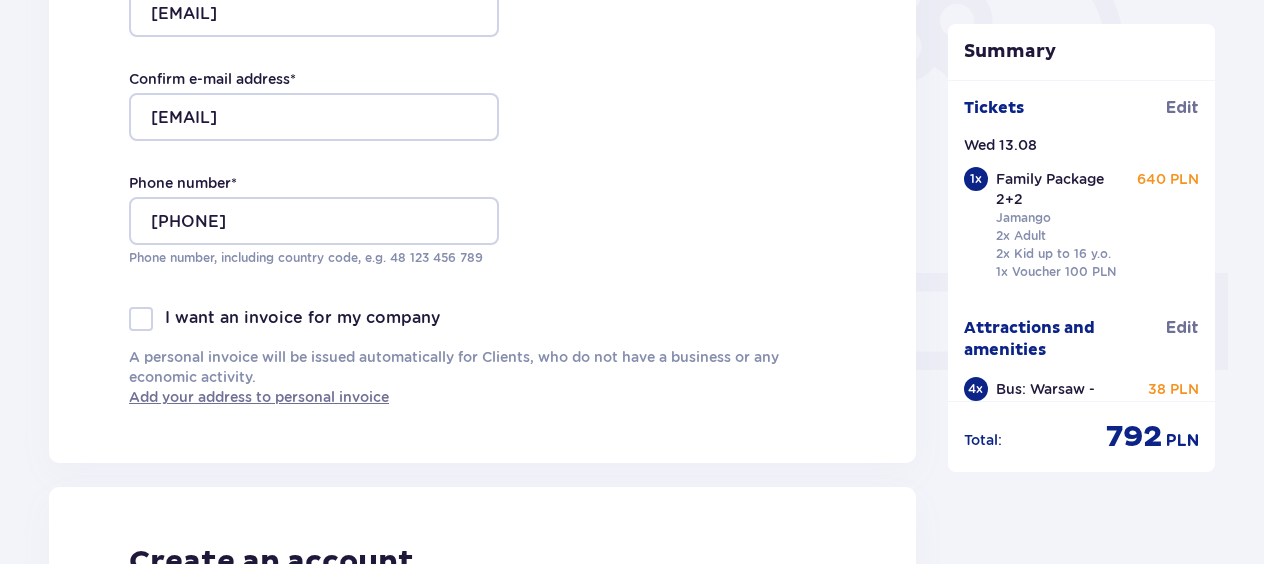 scroll, scrollTop: 758, scrollLeft: 0, axis: vertical 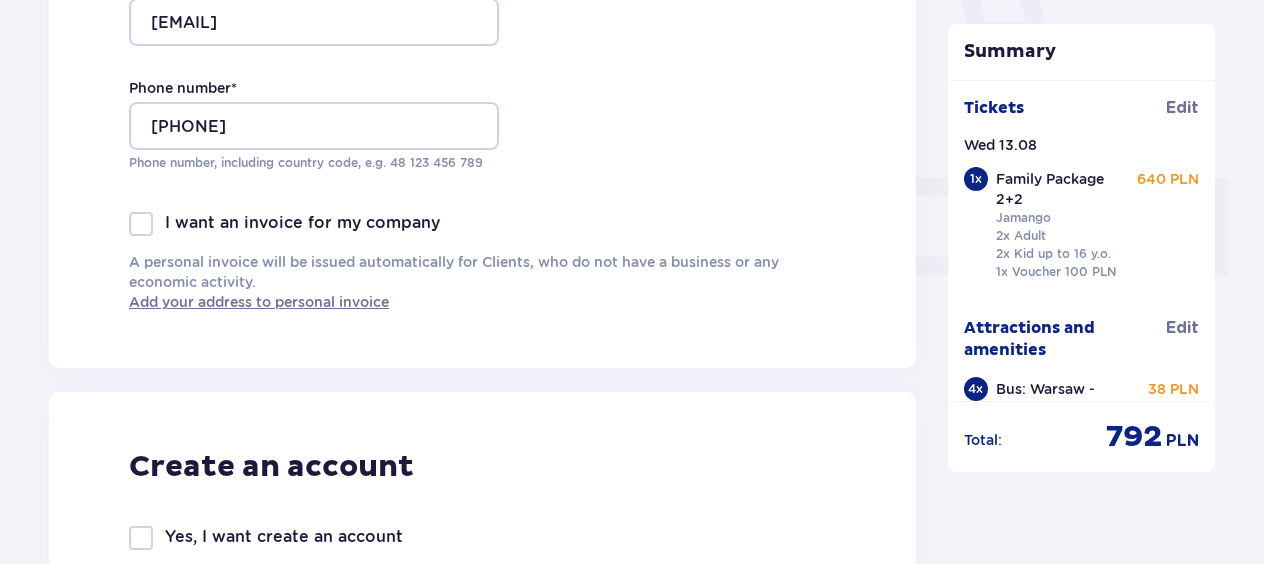 click at bounding box center (141, 224) 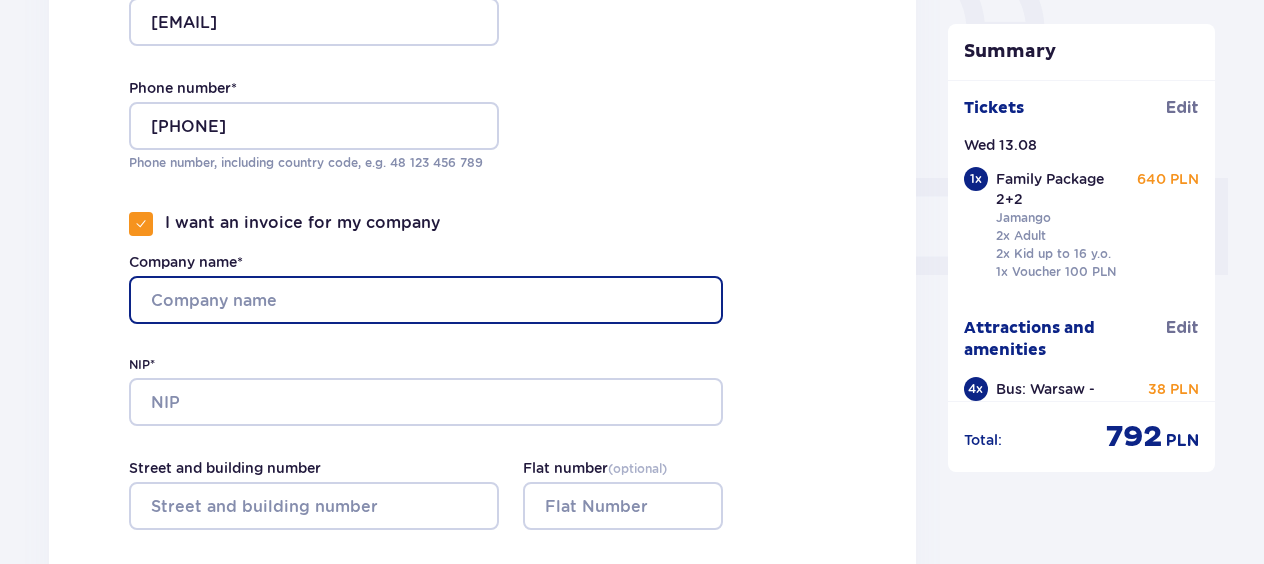 click on "Company name*" at bounding box center [426, 300] 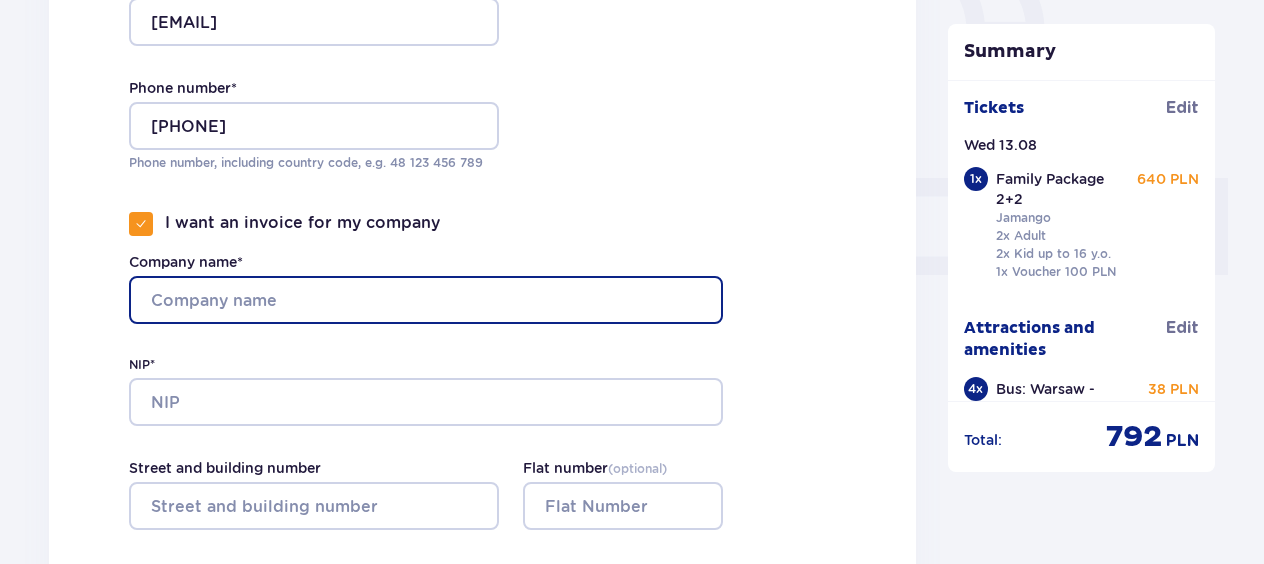 type on "VšĮ "Minčių takas"" 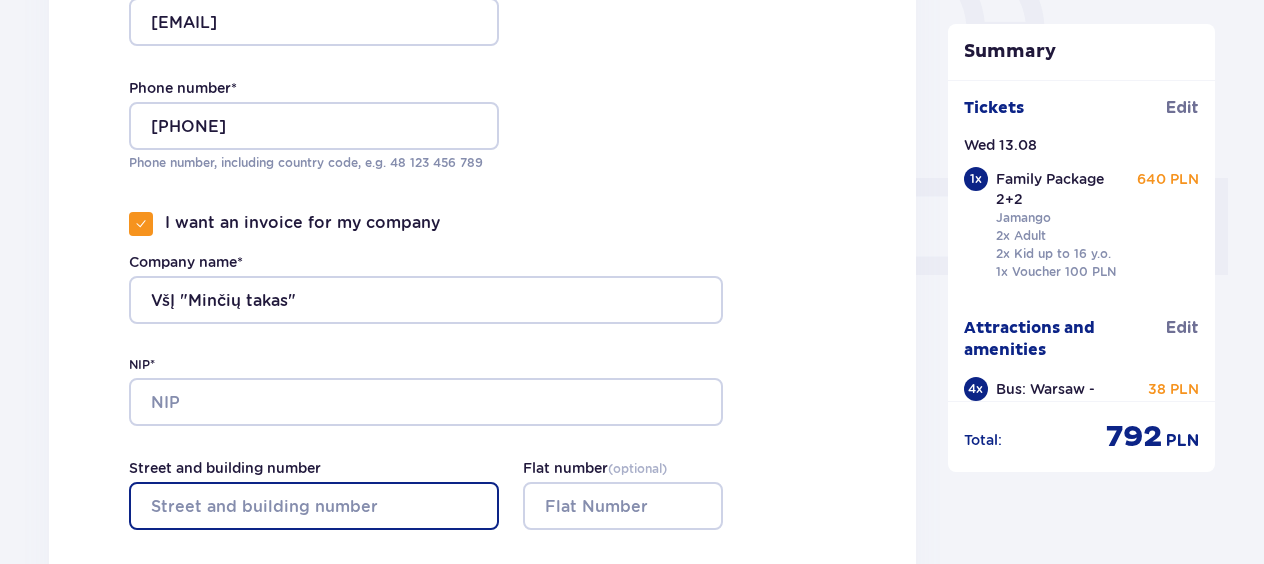 type on "Naujoji g. 13, [CITY]" 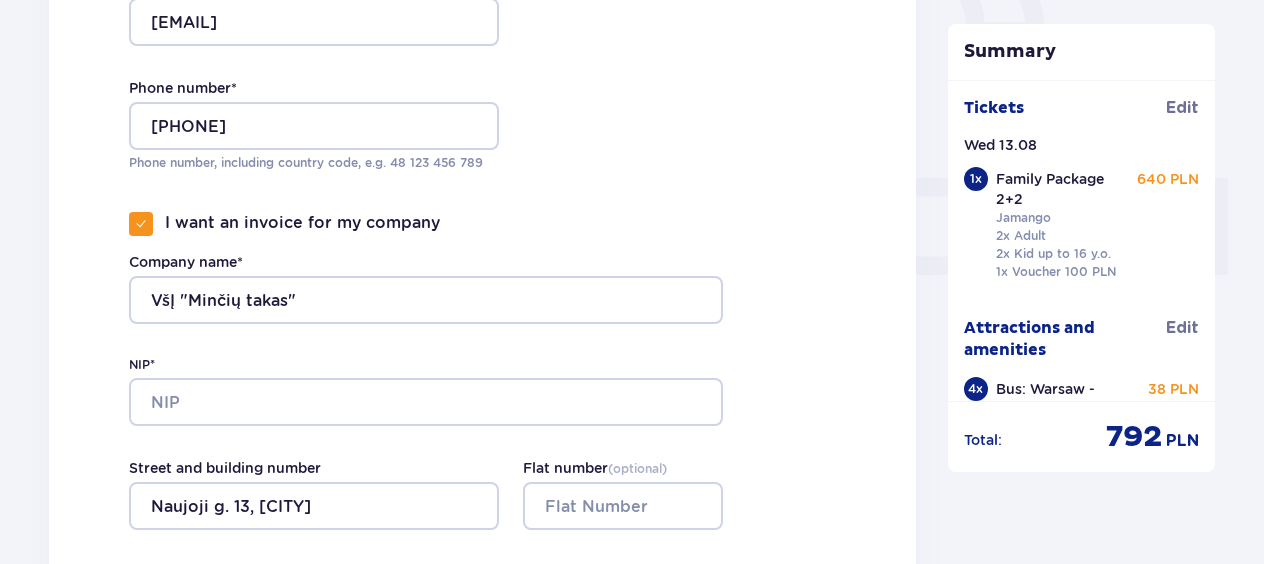 type on "[CITY]" 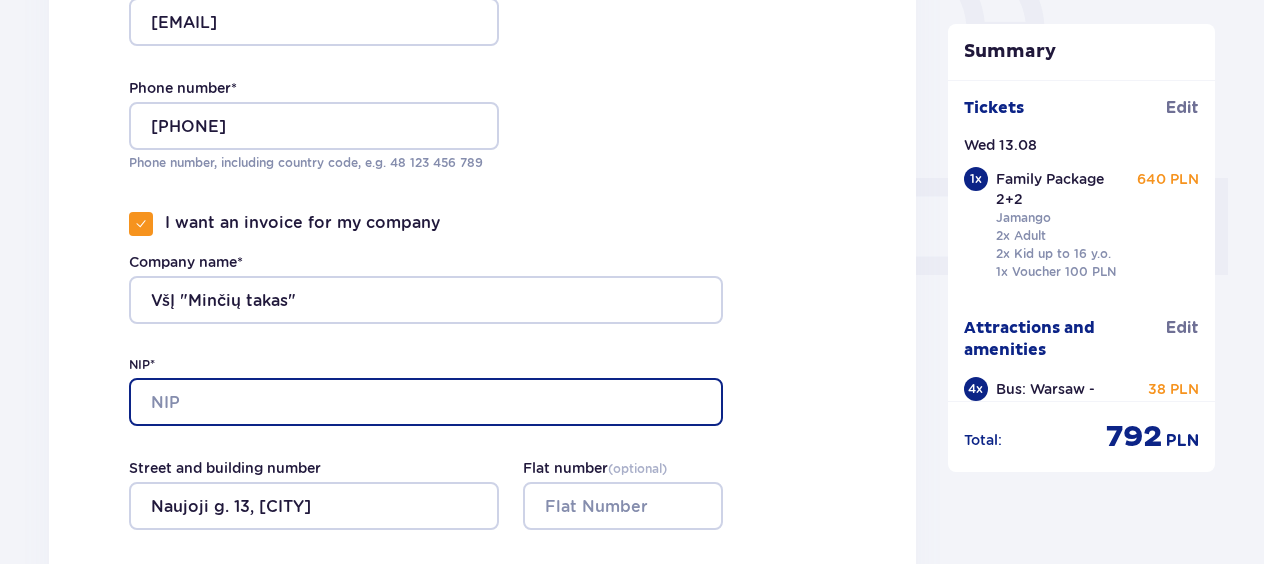 click on "NIP*" at bounding box center [426, 402] 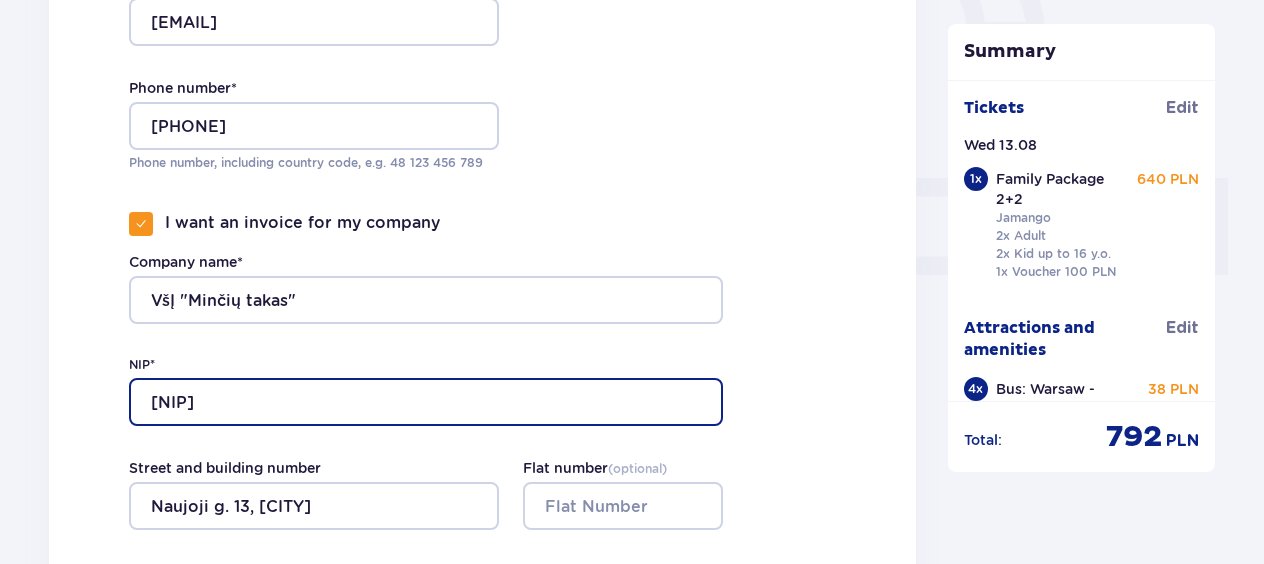 type on "[NIP]" 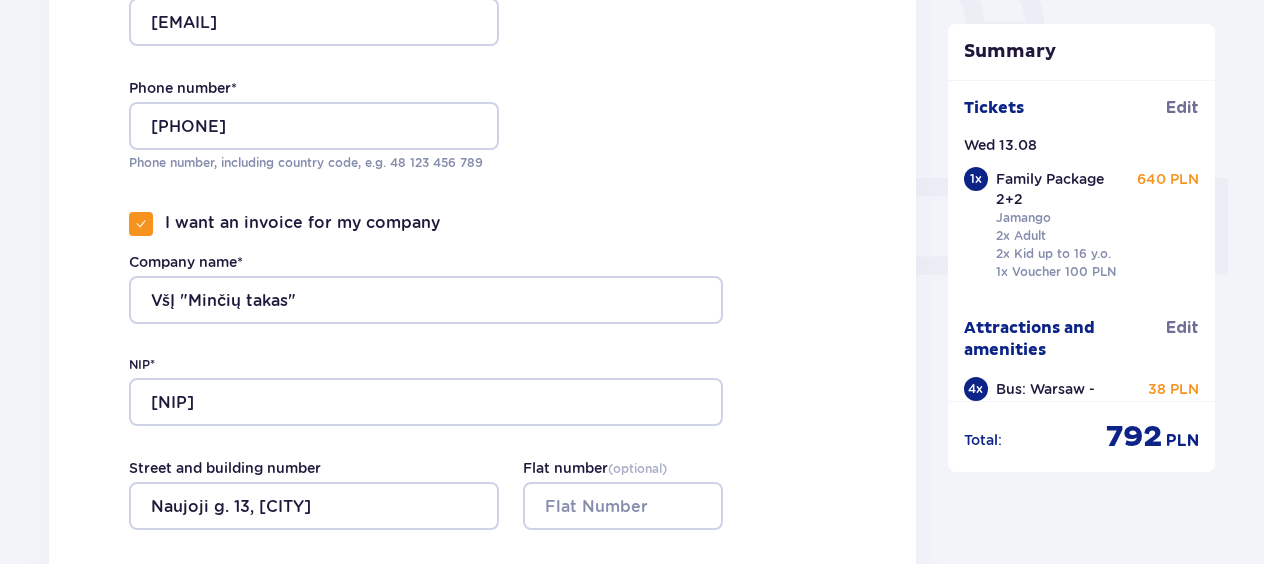 click on "Street and building number Naujoji g. 13, [CITY]" at bounding box center (314, 494) 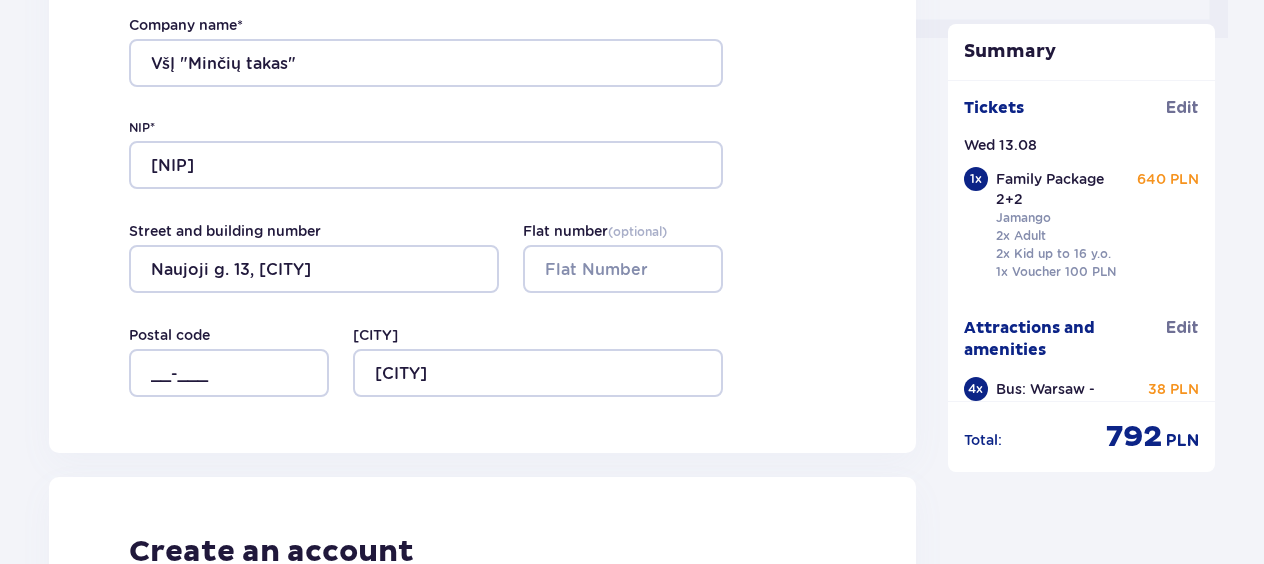 scroll, scrollTop: 1058, scrollLeft: 0, axis: vertical 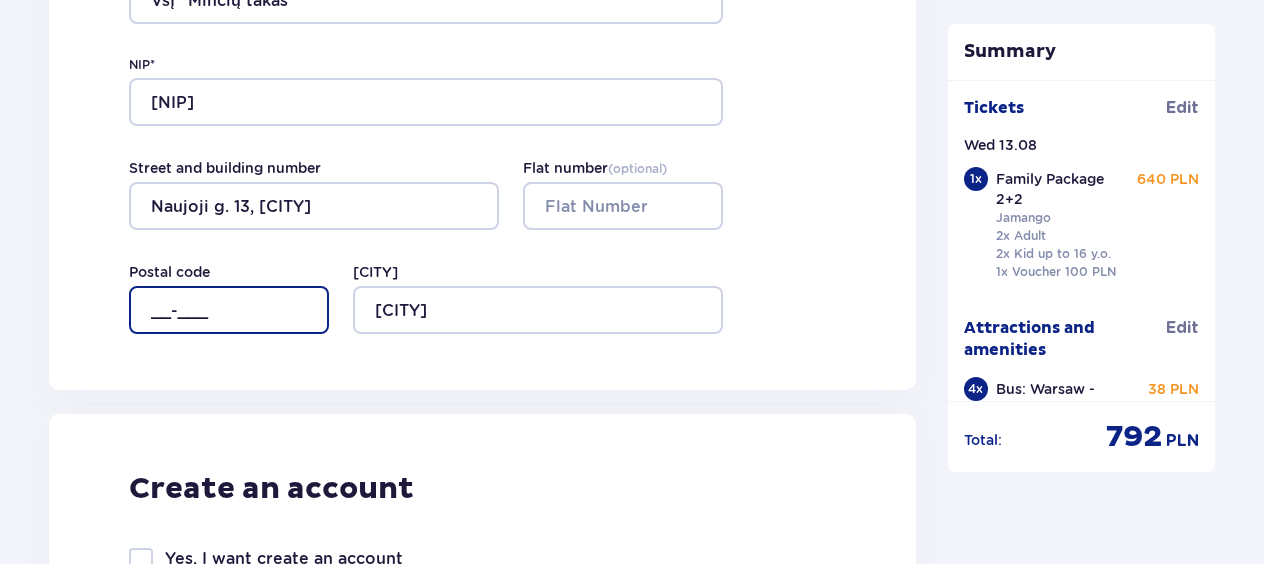click on "__-___" at bounding box center [229, 310] 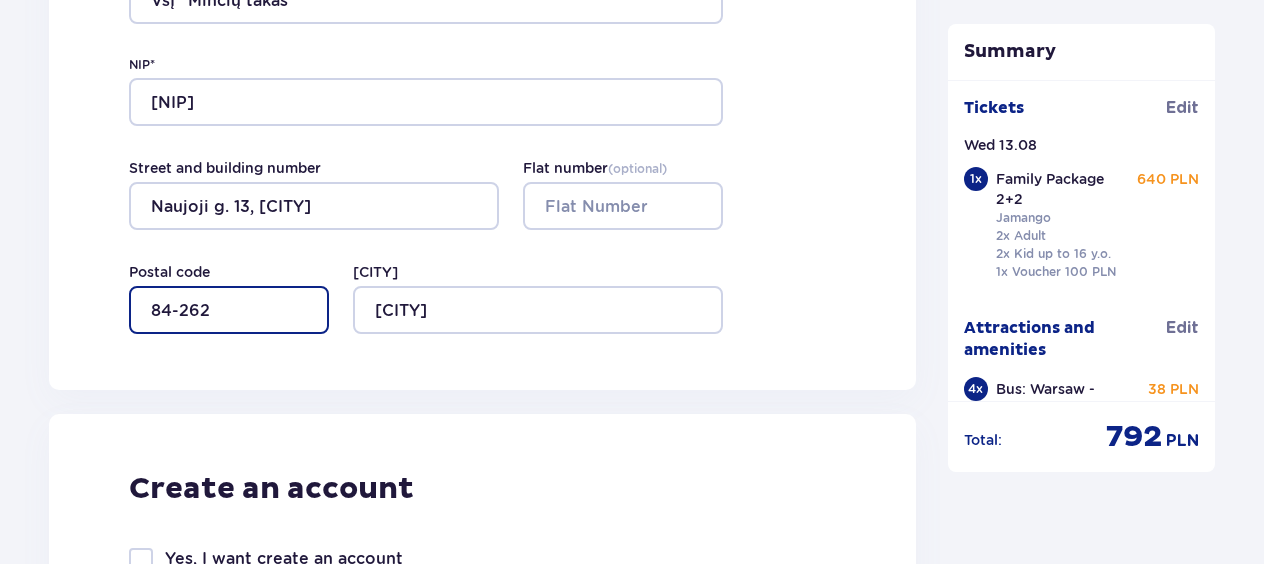 type on "84-262" 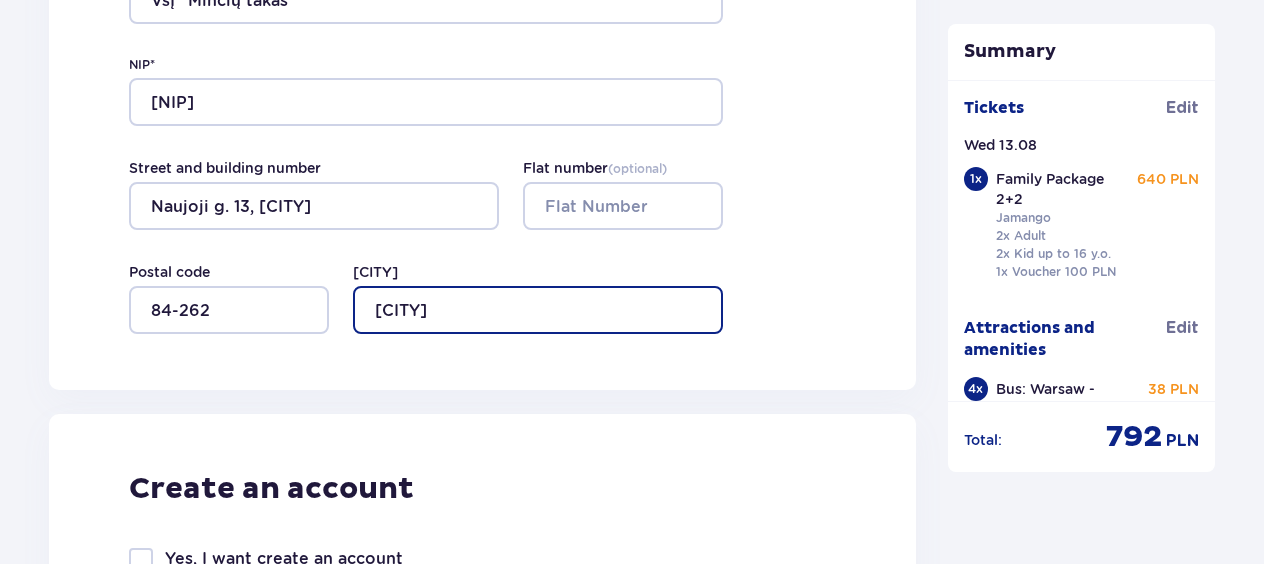 click on "[CITY]" at bounding box center (538, 310) 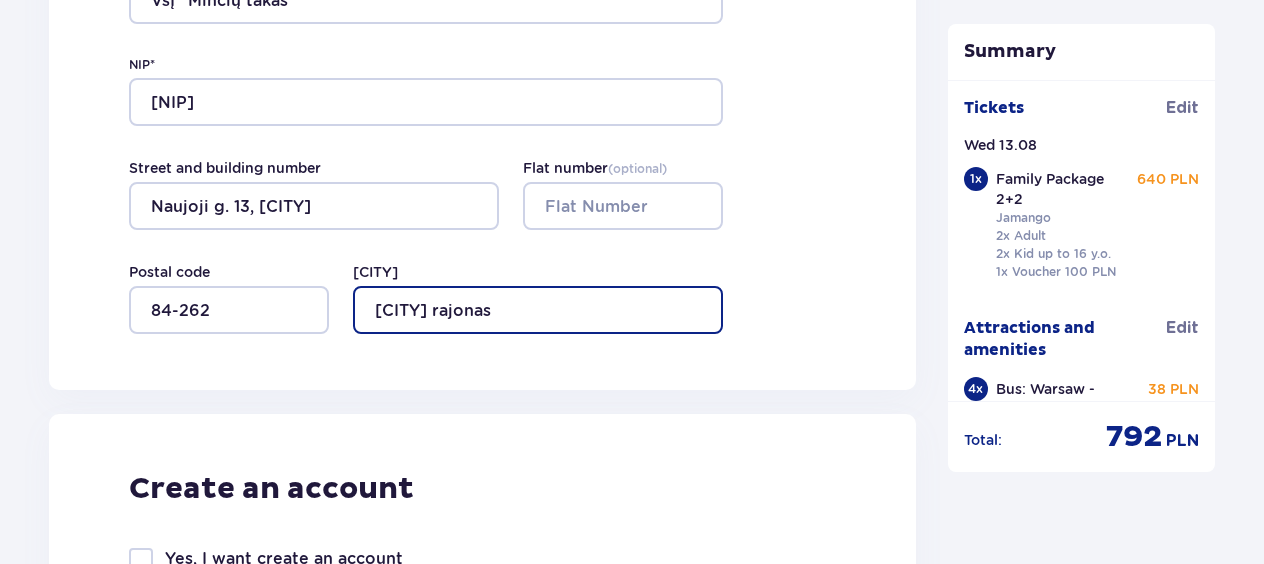 type on "[CITY] rajonas" 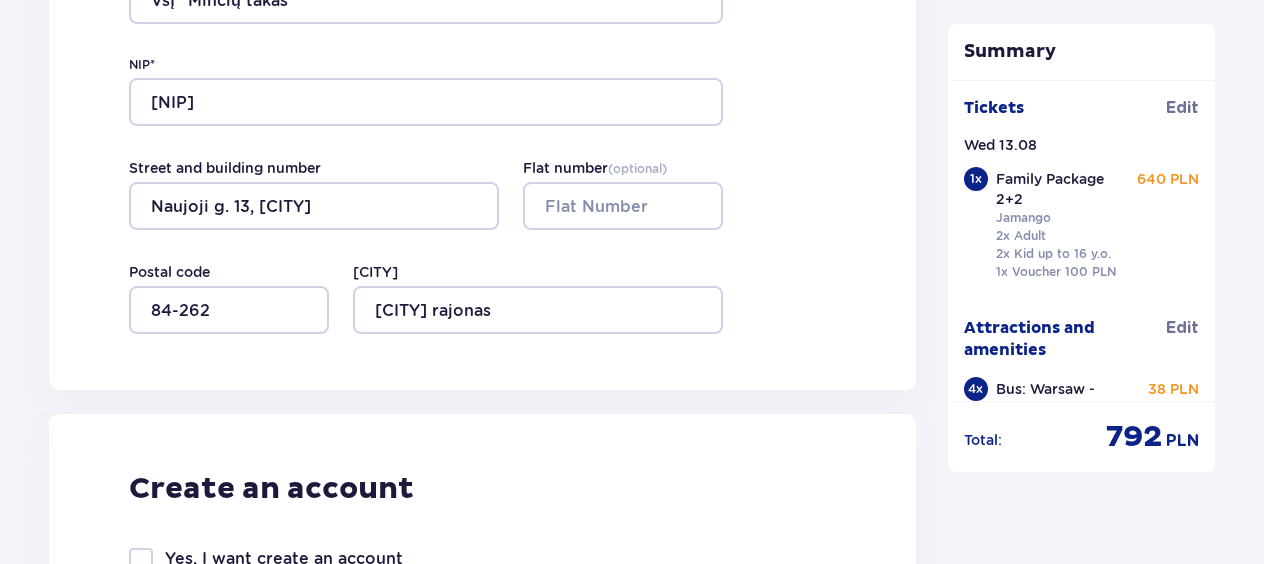 click on "Street and building number Naujoji g. 13, [CITY] Flat number ( optional ) City Joniškio rajonas Postal code 84-262" at bounding box center [426, 230] 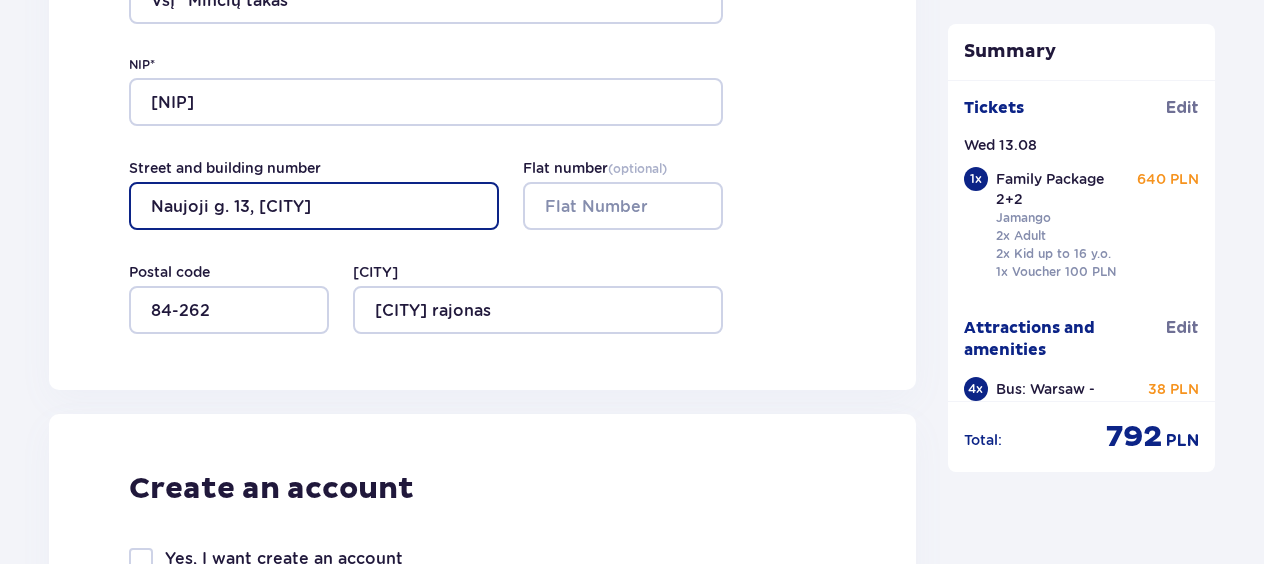 drag, startPoint x: 315, startPoint y: 204, endPoint x: 348, endPoint y: 204, distance: 33 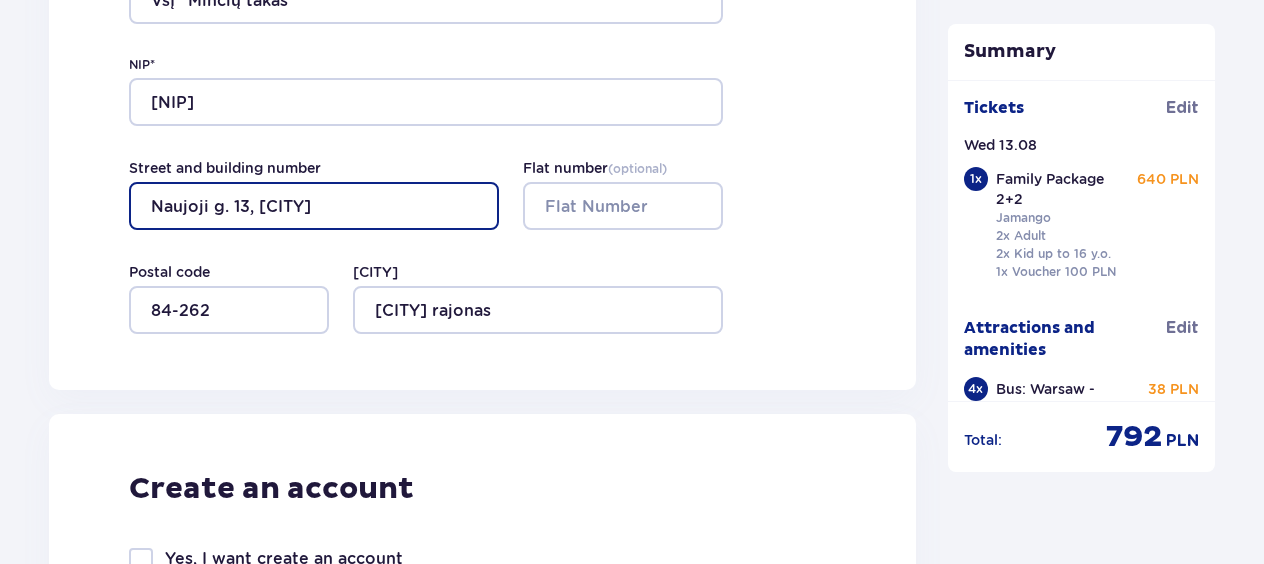 click on "Naujoji g. 13, [CITY]" at bounding box center [314, 206] 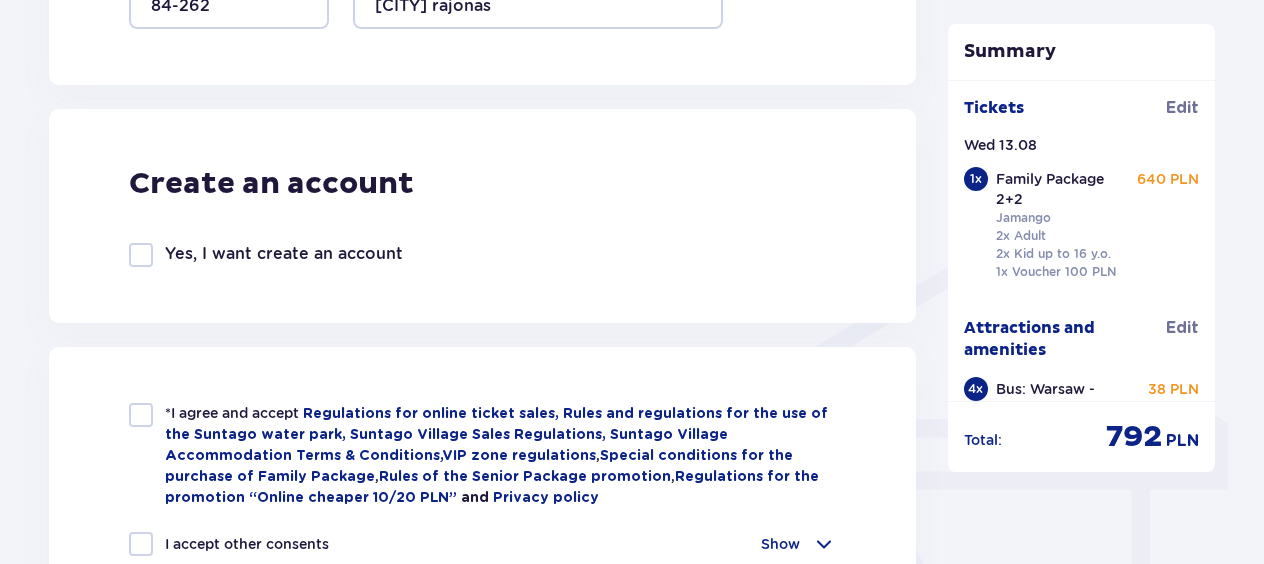 scroll, scrollTop: 1458, scrollLeft: 0, axis: vertical 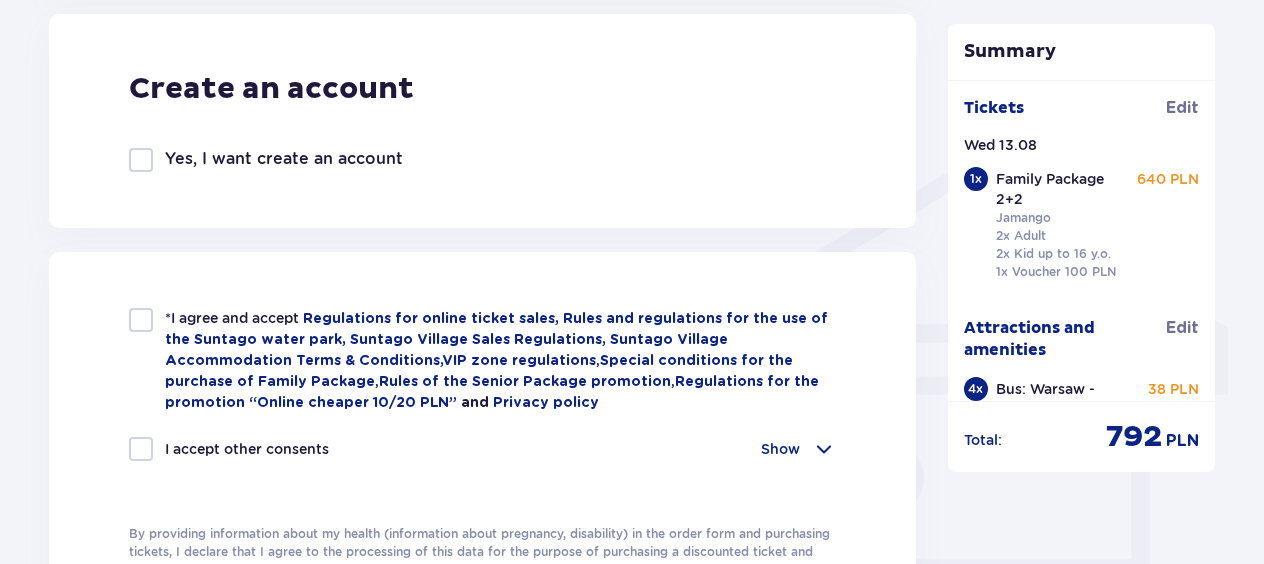 type on "Naujoji g. 13, [CITY]" 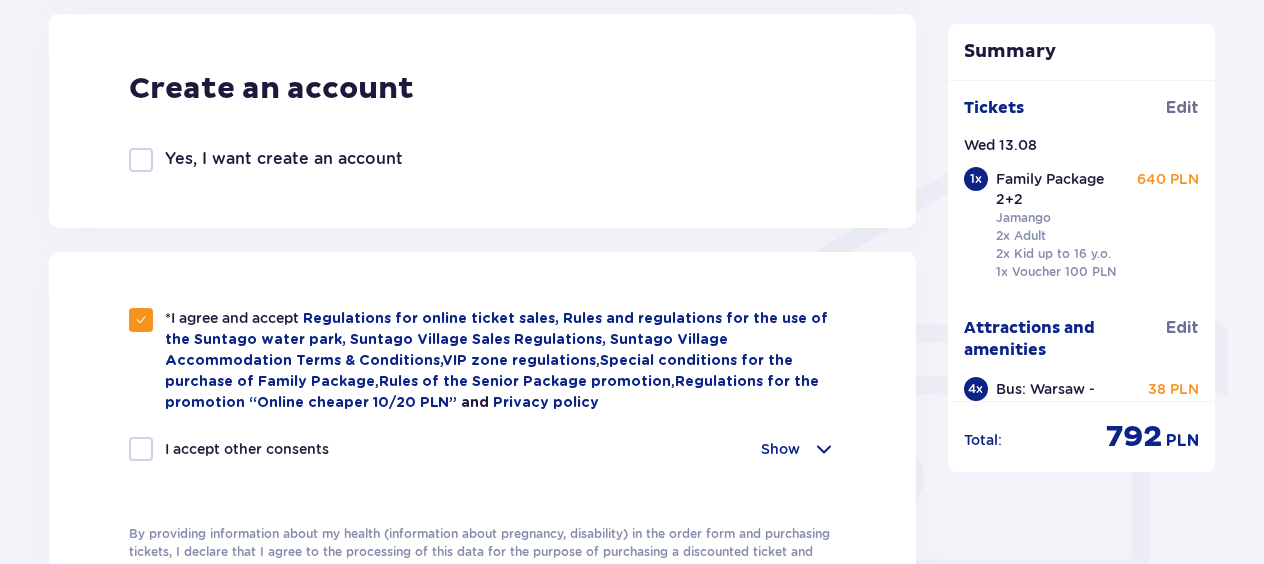 click at bounding box center [141, 449] 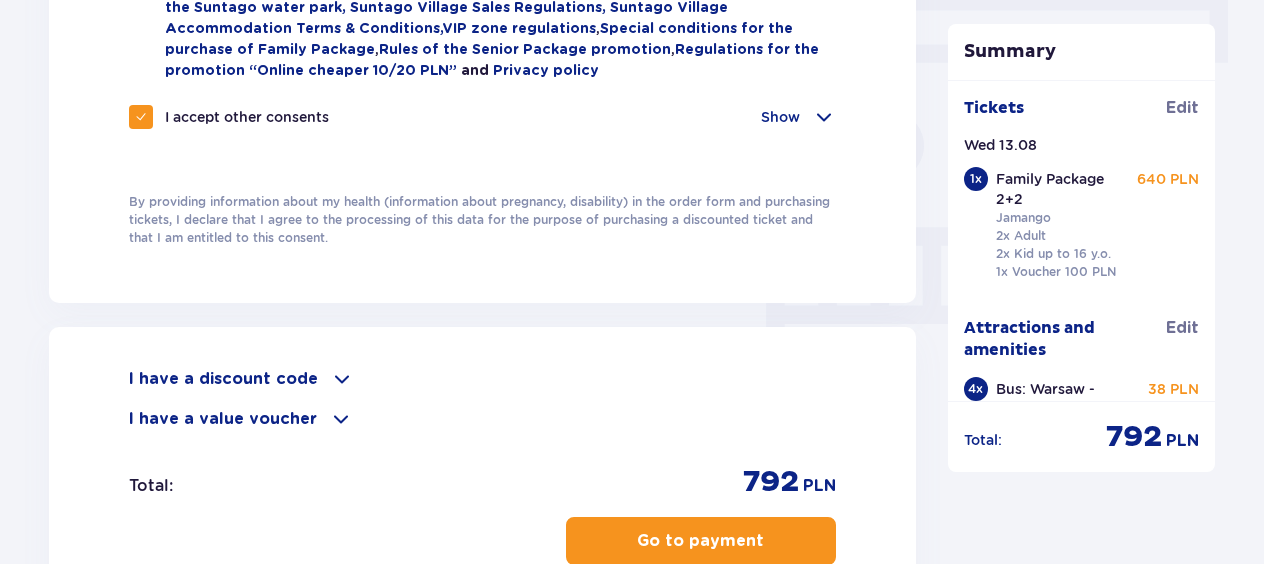 scroll, scrollTop: 1858, scrollLeft: 0, axis: vertical 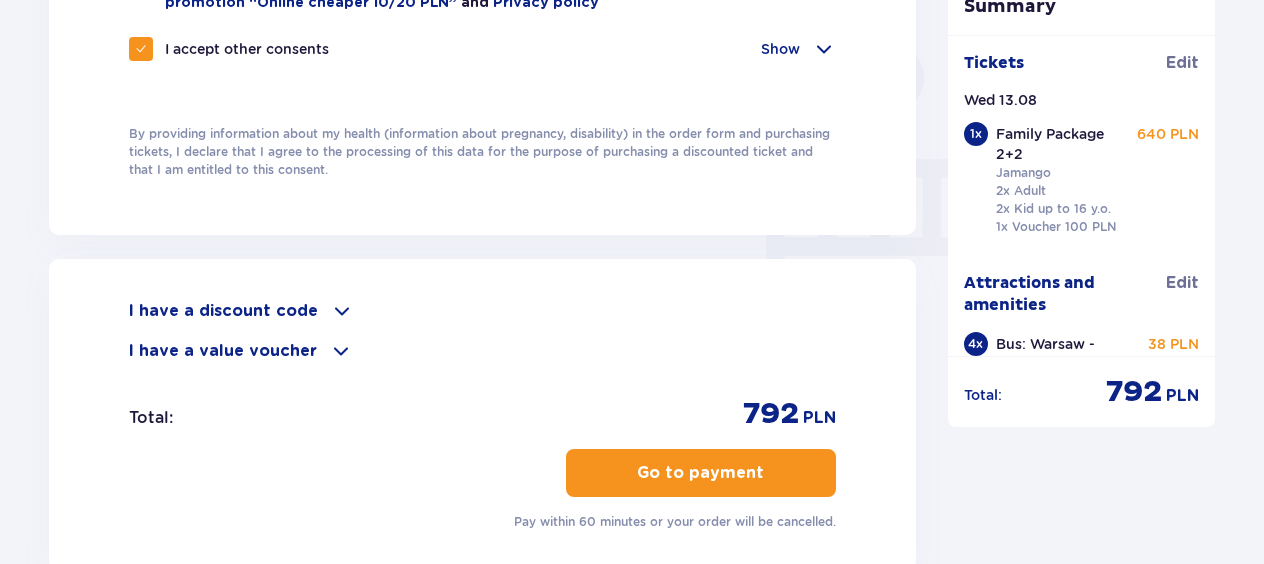 click on "Go to payment" at bounding box center (700, 473) 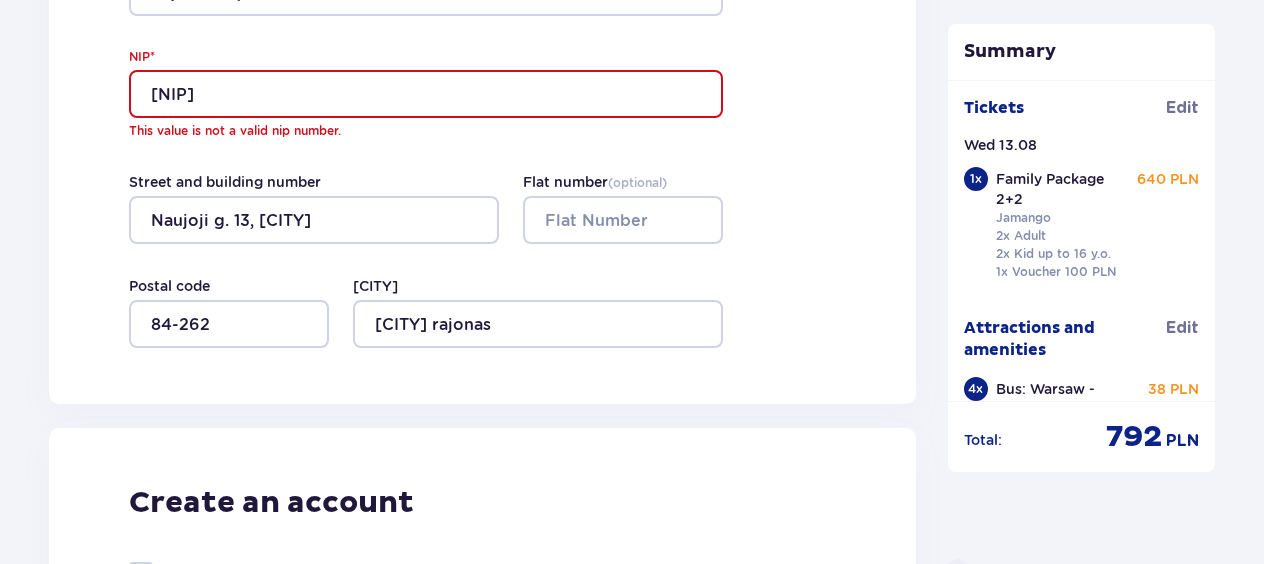 scroll, scrollTop: 736, scrollLeft: 0, axis: vertical 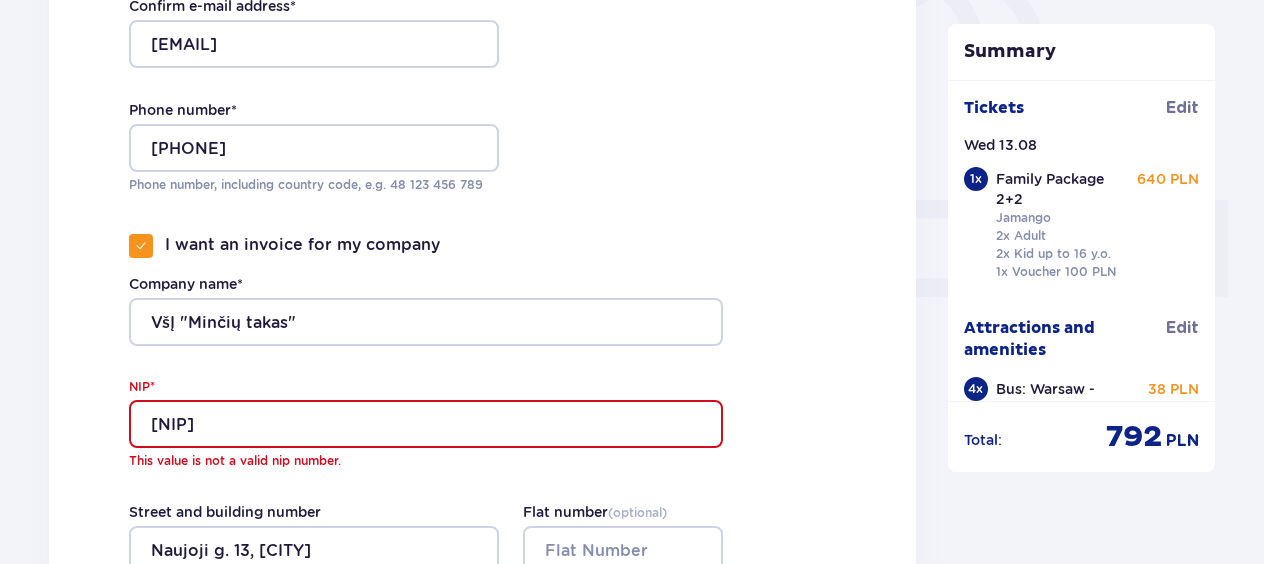 click on "[NIP]" at bounding box center (426, 424) 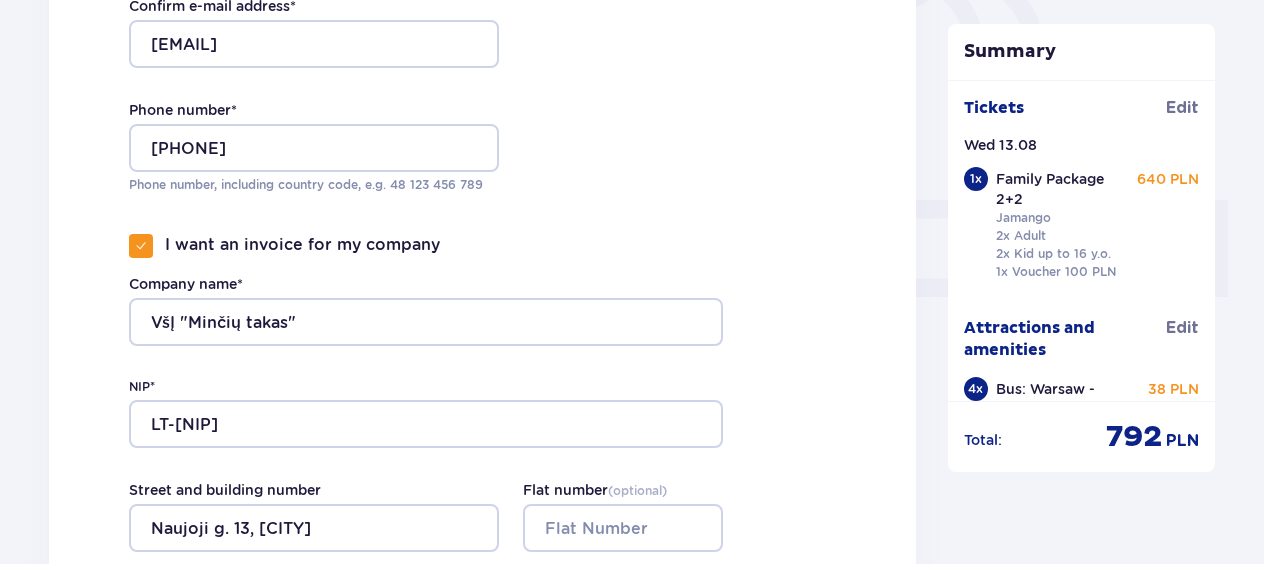 click on "Contact details First Name * [FIRST] Last Name * [LAST] E-mail address * [EMAIL] Confirm e-mail address * [EMAIL] Phone number * [PHONE] Phone number, including country code, e.g. 48 ​123 ​456 ​789 I want an invoice for my company Company name* VšĮ "Minčių takas" NIP* LT-[NIP] Street and building number Naujoji g. 13, [CITY] Flat number ( optional ) City Joniškio rajonas Postal code 84-262" at bounding box center [482, 131] 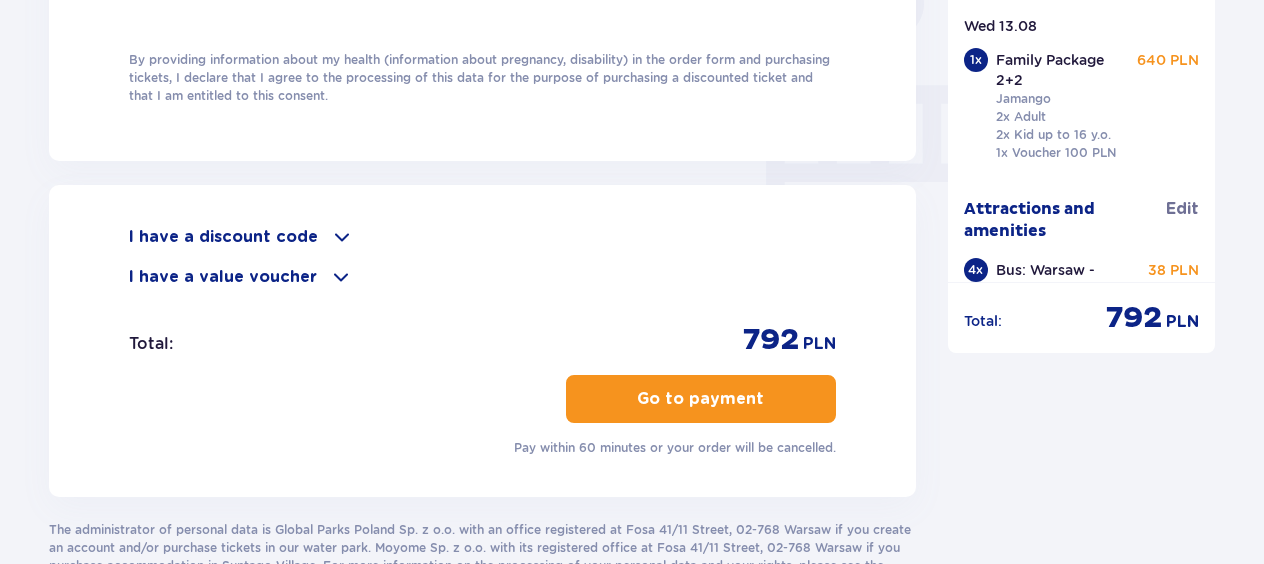 scroll, scrollTop: 1936, scrollLeft: 0, axis: vertical 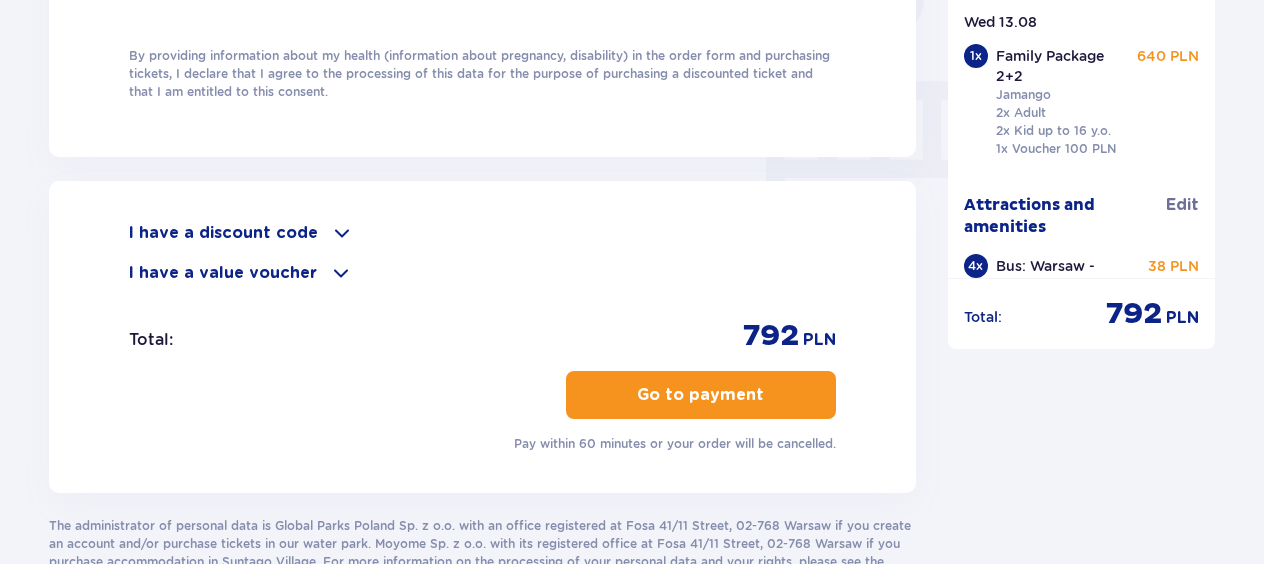 click on "Go to payment" at bounding box center [700, 395] 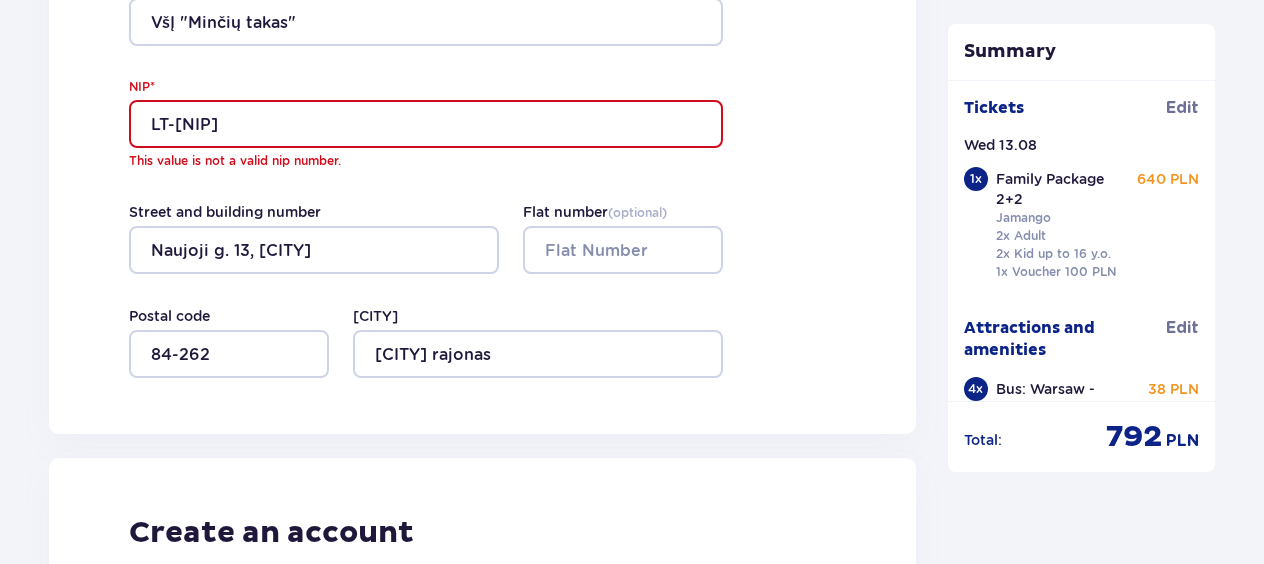 scroll, scrollTop: 1036, scrollLeft: 0, axis: vertical 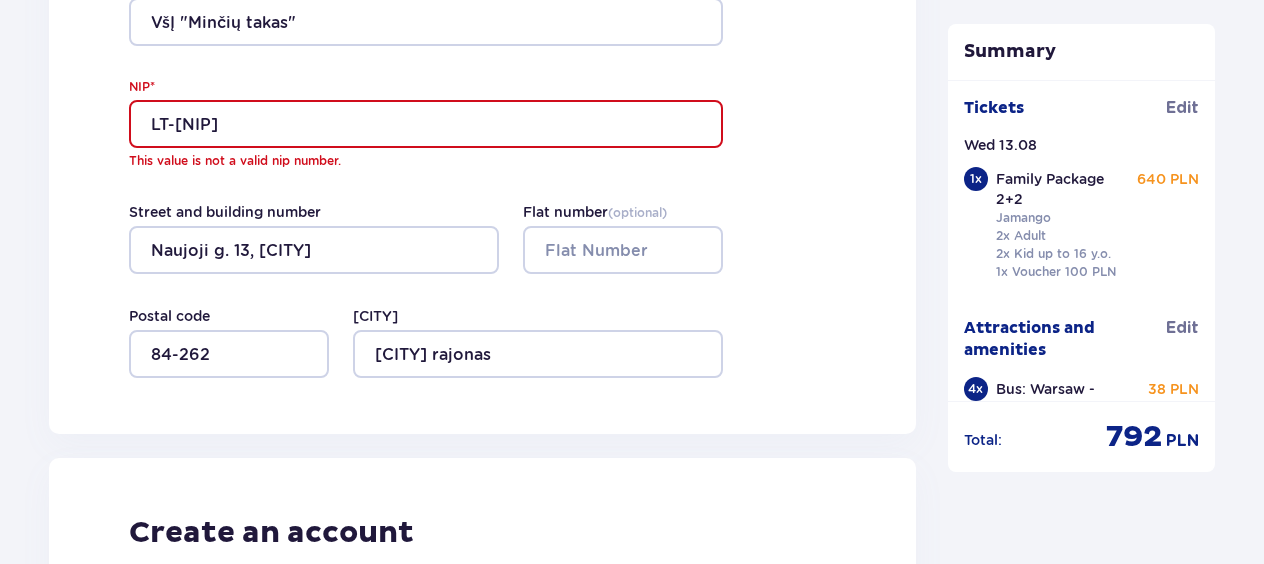 click on "LT-[NIP]" at bounding box center (426, 124) 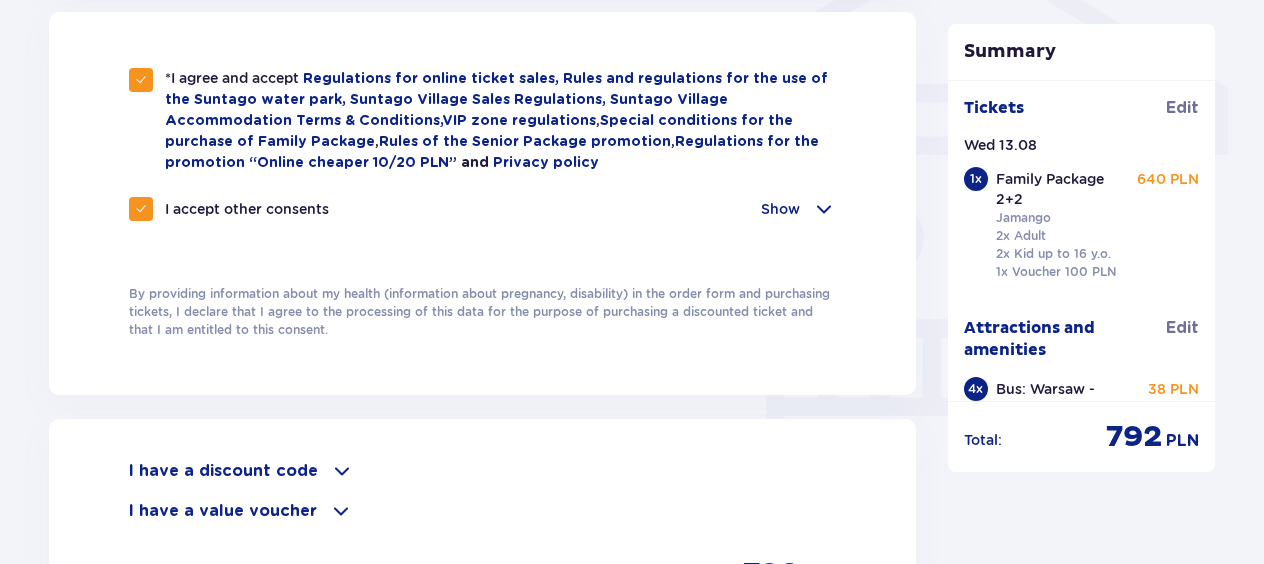 scroll, scrollTop: 1936, scrollLeft: 0, axis: vertical 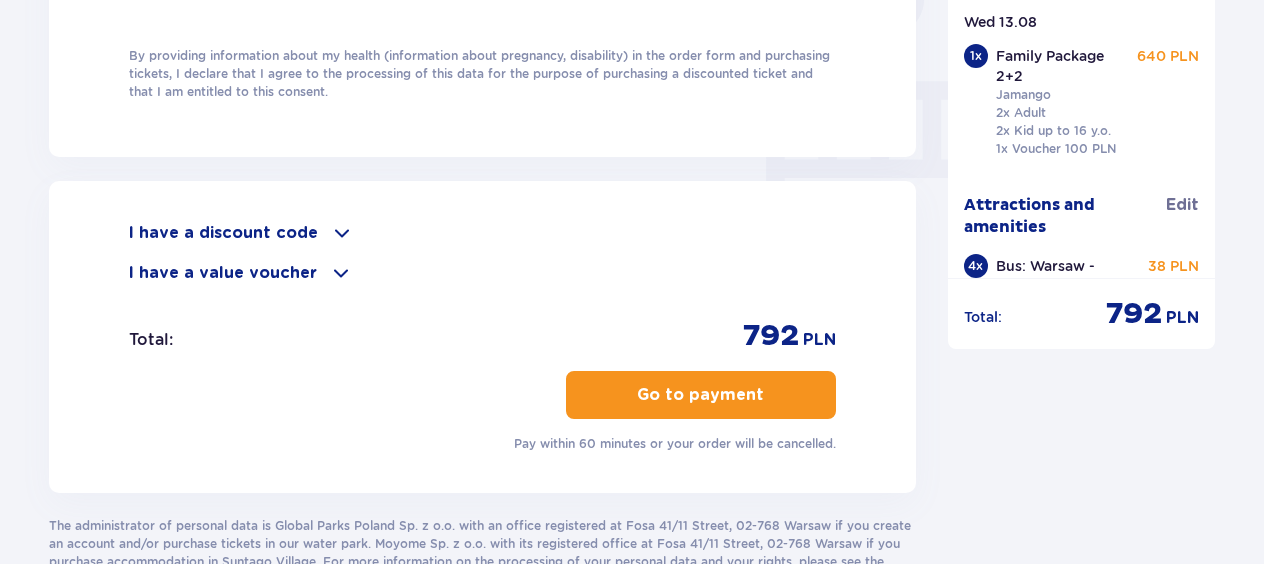 click on "Go to payment" at bounding box center [700, 395] 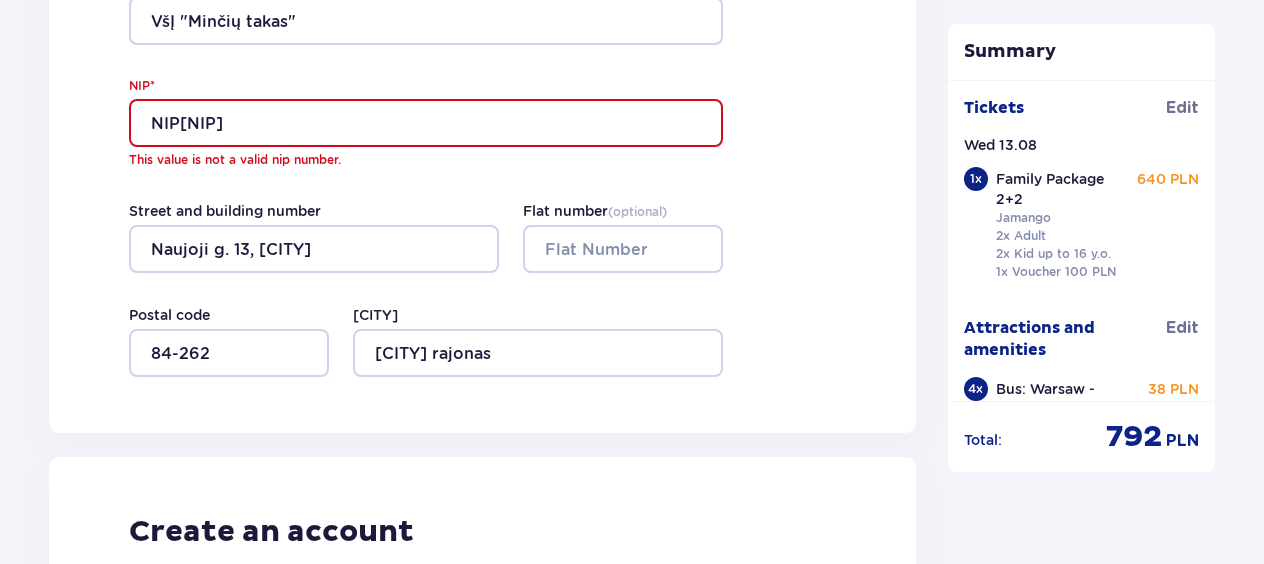 scroll, scrollTop: 1036, scrollLeft: 0, axis: vertical 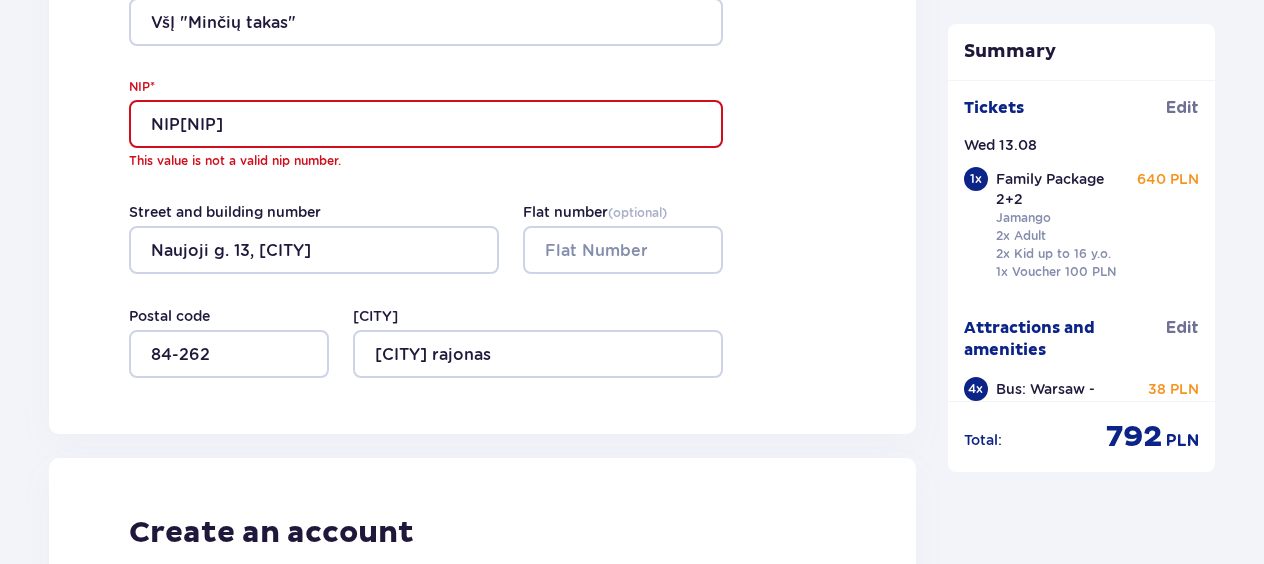 click on "NIP[NIP]" at bounding box center (426, 124) 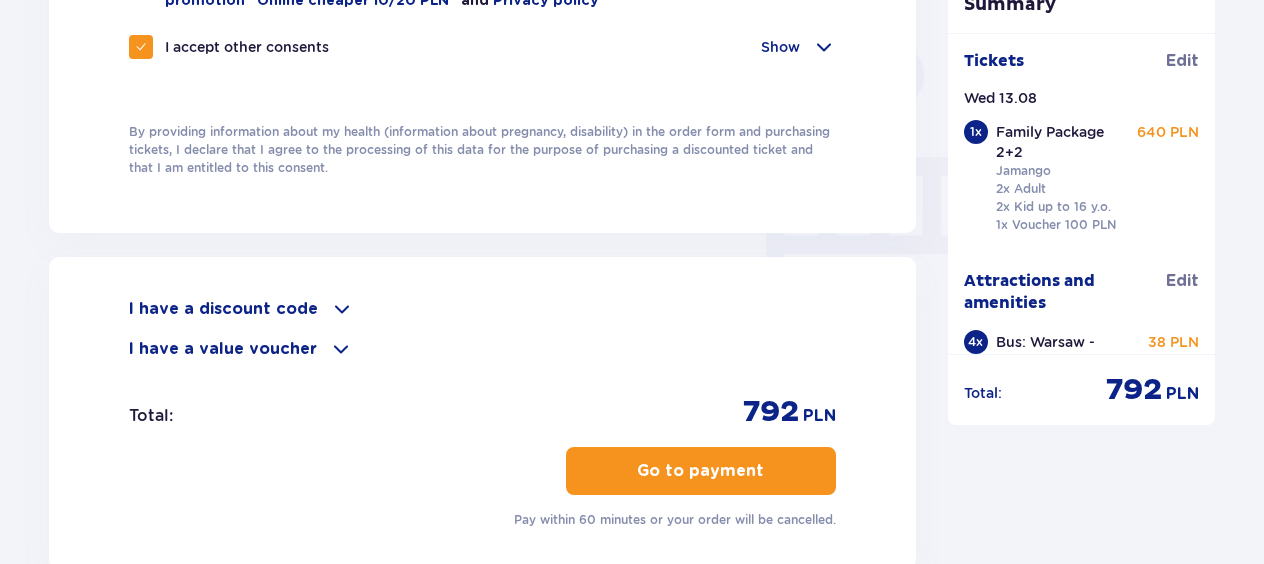 scroll, scrollTop: 1936, scrollLeft: 0, axis: vertical 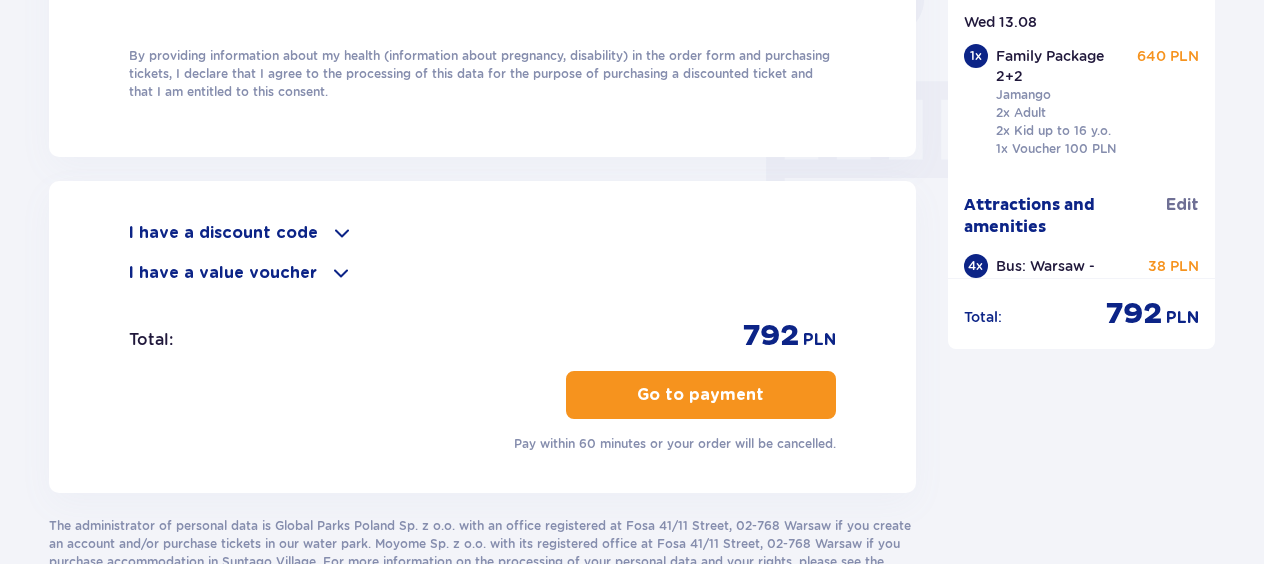click on "Go to payment" at bounding box center [701, 395] 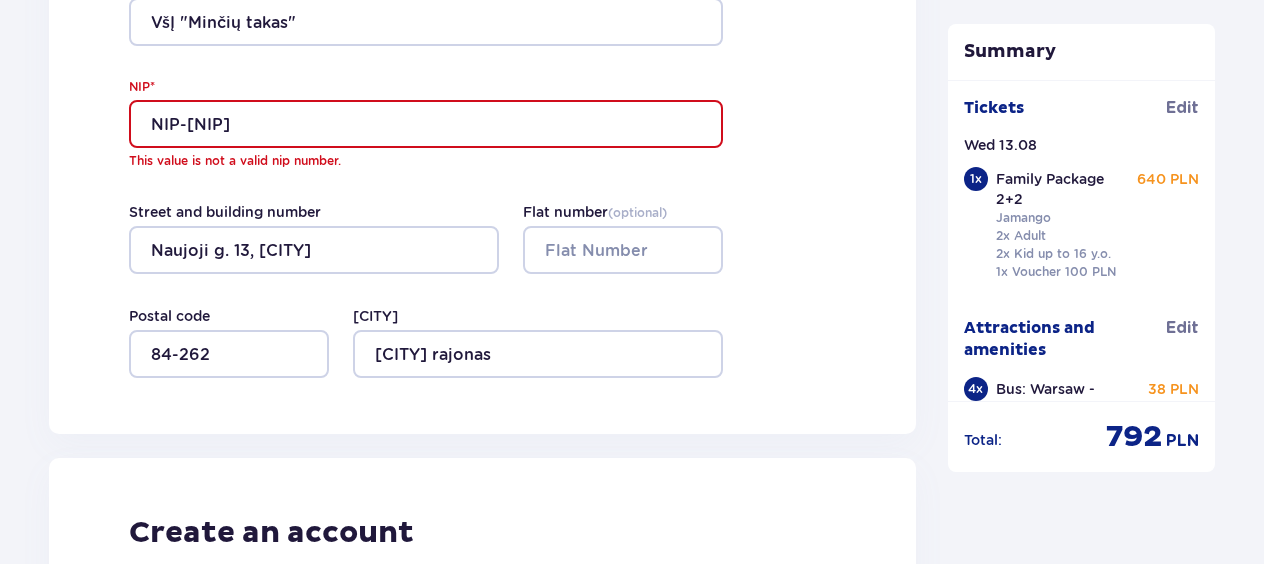scroll, scrollTop: 1036, scrollLeft: 0, axis: vertical 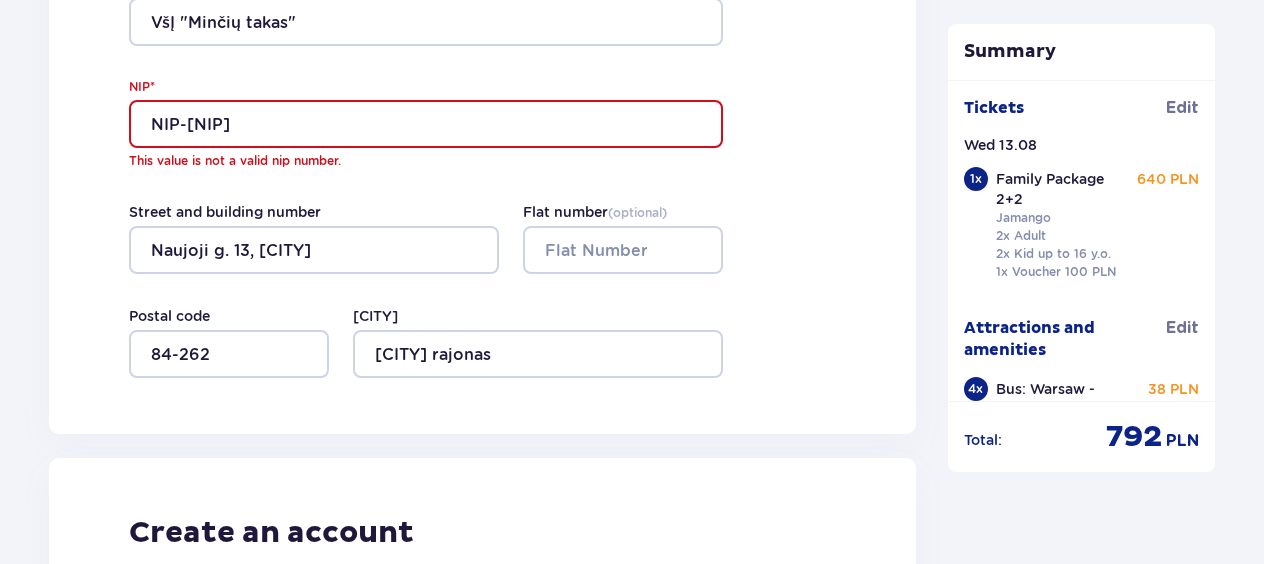 click on "NIP-[NIP]" at bounding box center [426, 124] 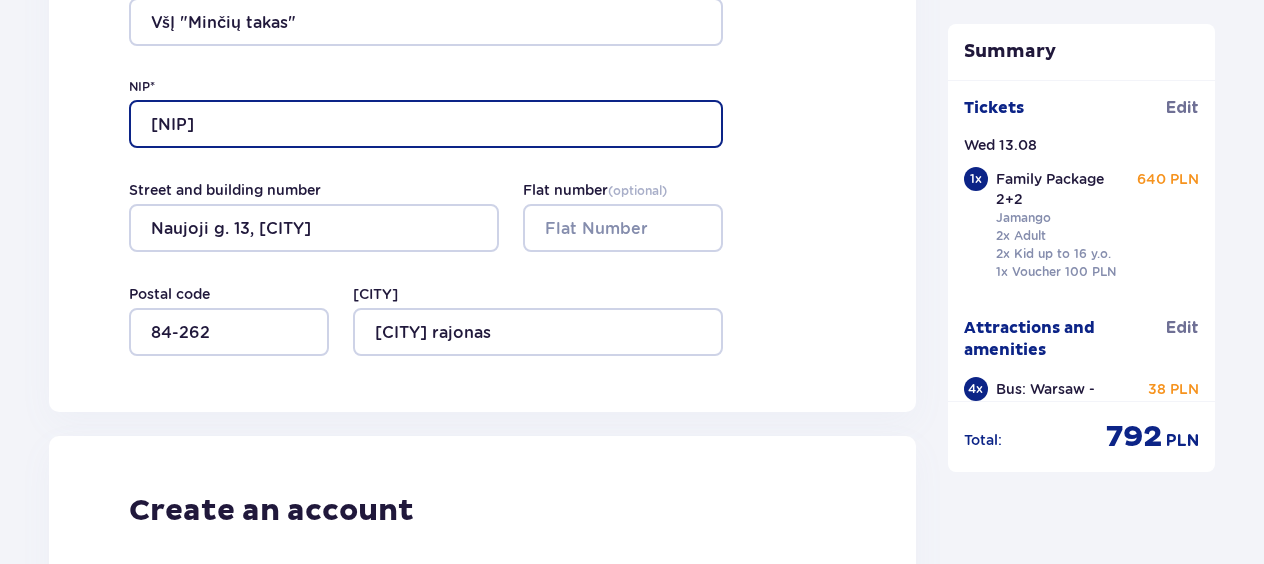 type on "[NIP]" 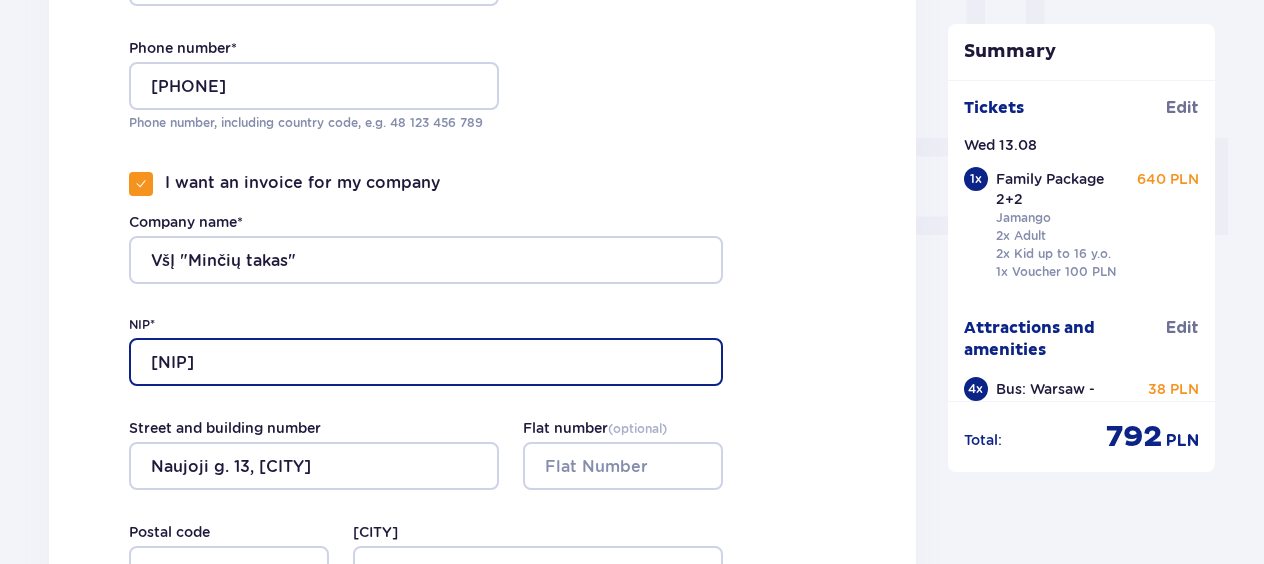 scroll, scrollTop: 736, scrollLeft: 0, axis: vertical 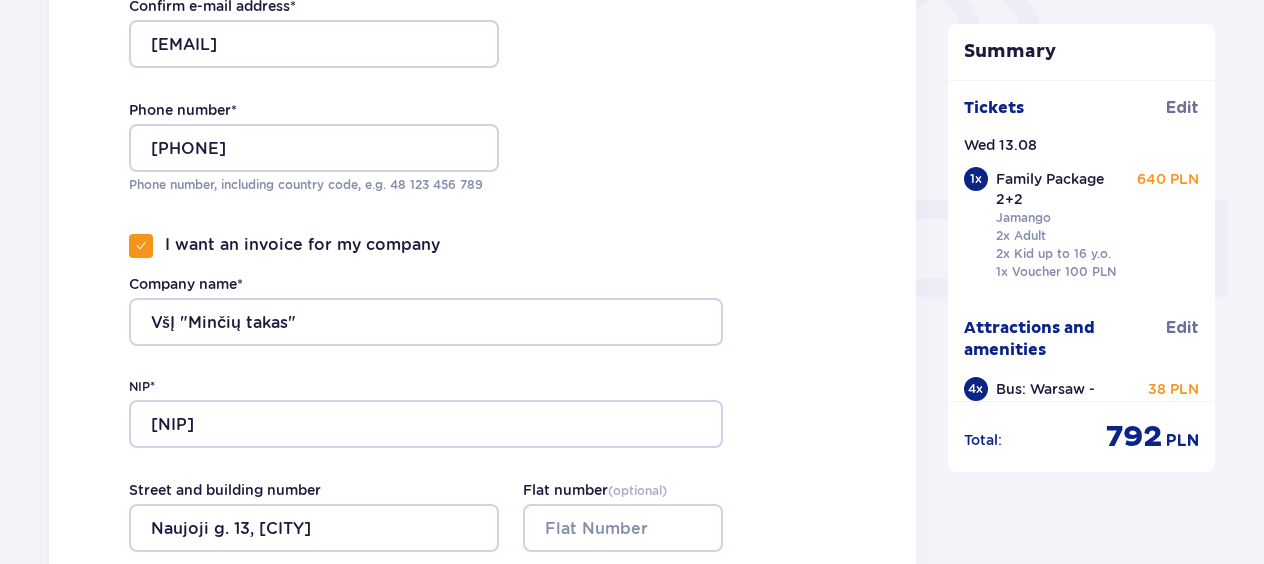 click at bounding box center (141, 246) 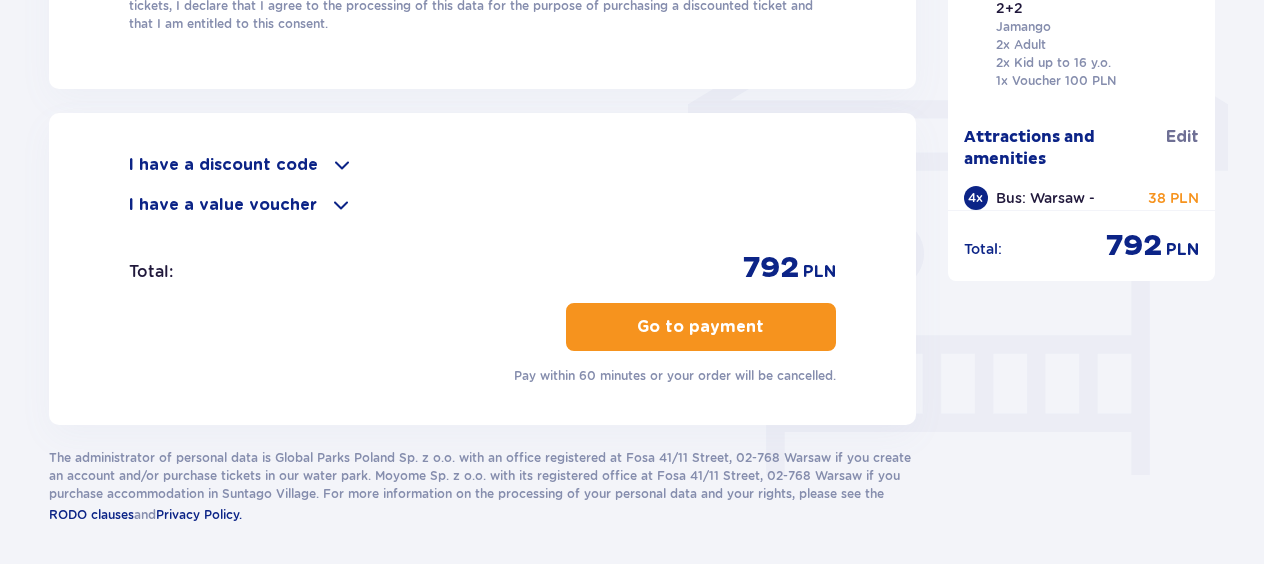 scroll, scrollTop: 1736, scrollLeft: 0, axis: vertical 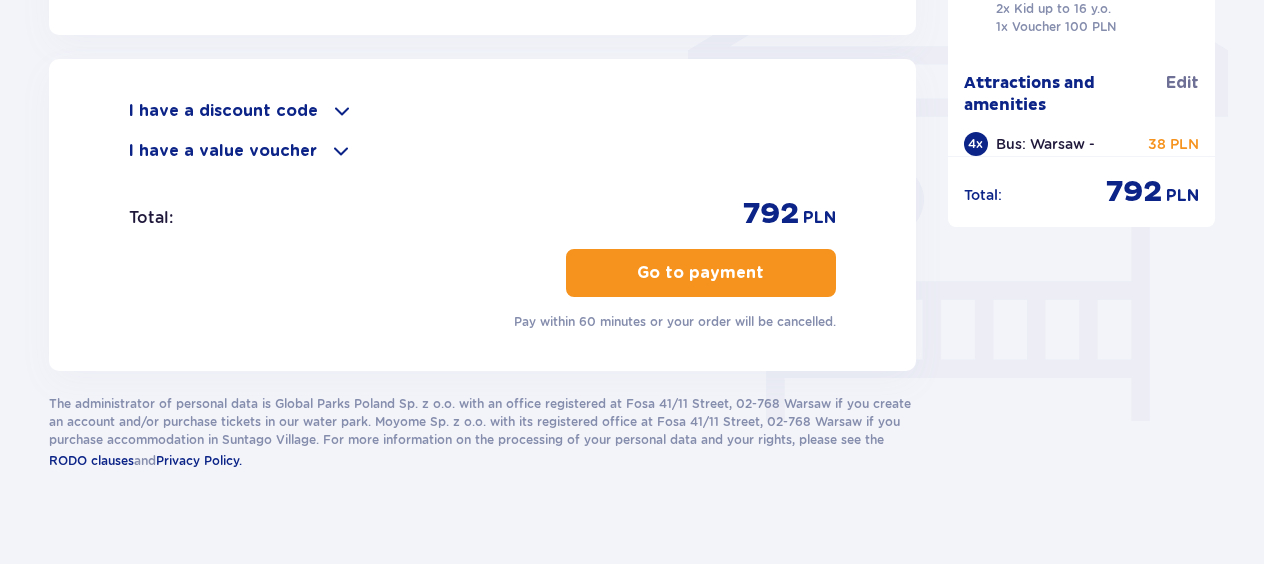 click on "Go to payment" at bounding box center [700, 273] 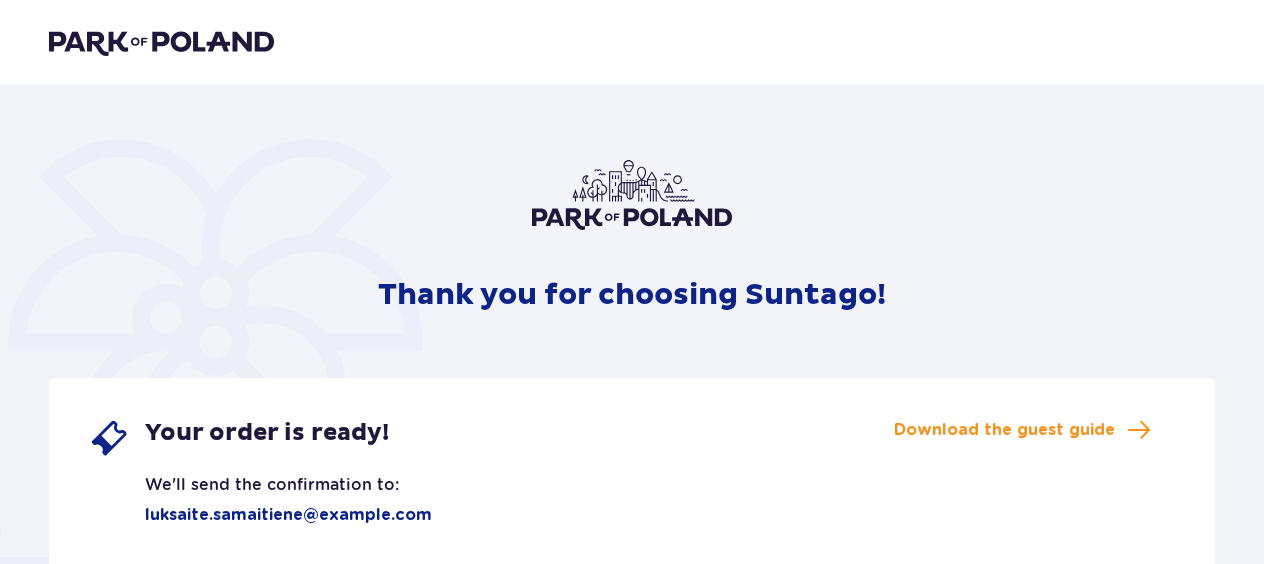 scroll, scrollTop: 0, scrollLeft: 0, axis: both 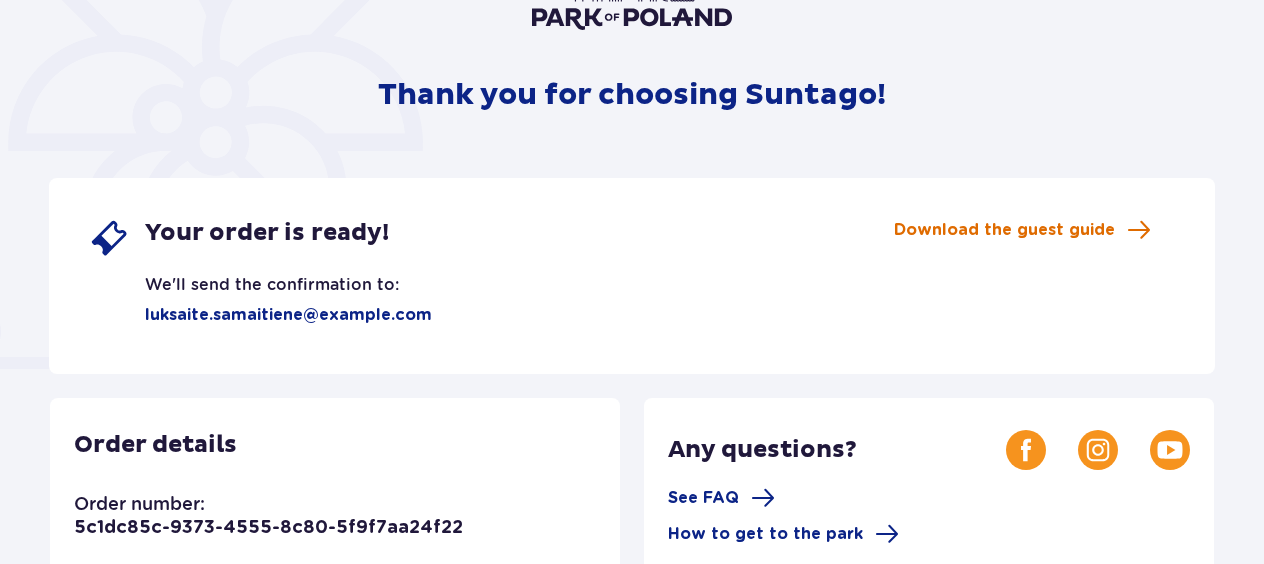 click on "Download the guest guide" at bounding box center [1004, 230] 